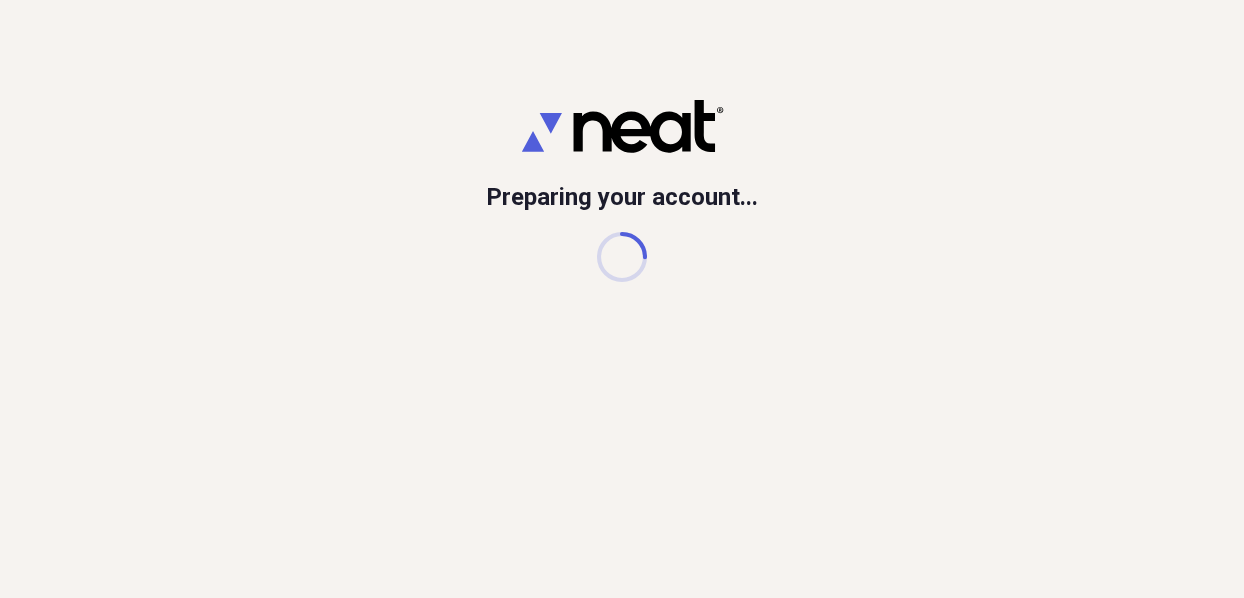 scroll, scrollTop: 0, scrollLeft: 0, axis: both 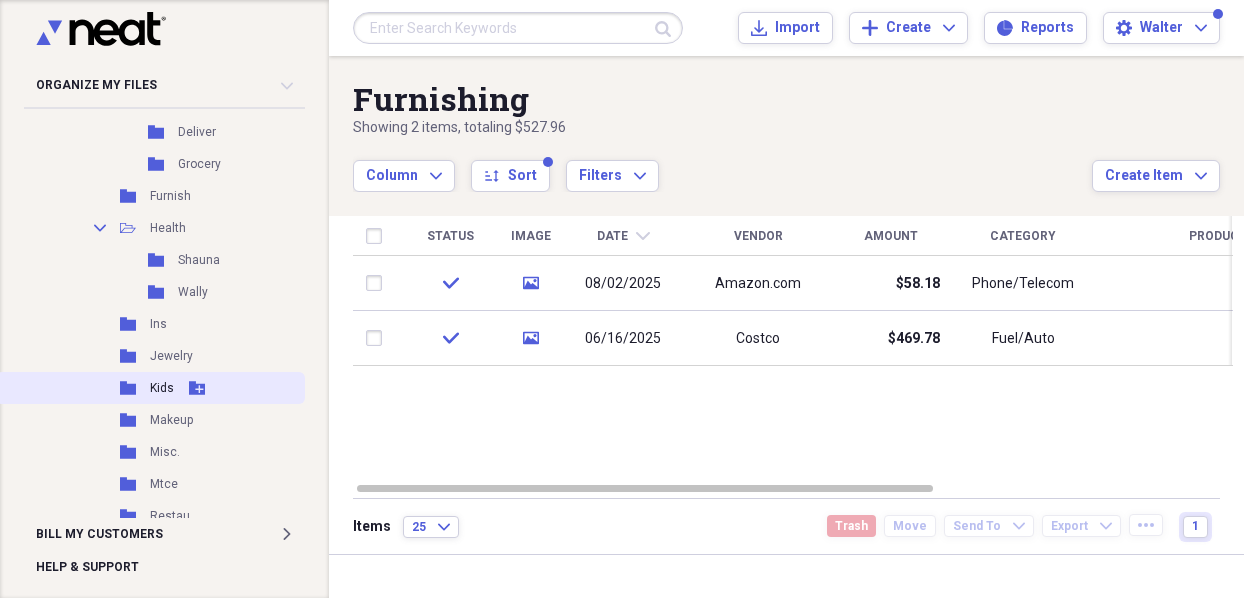 click 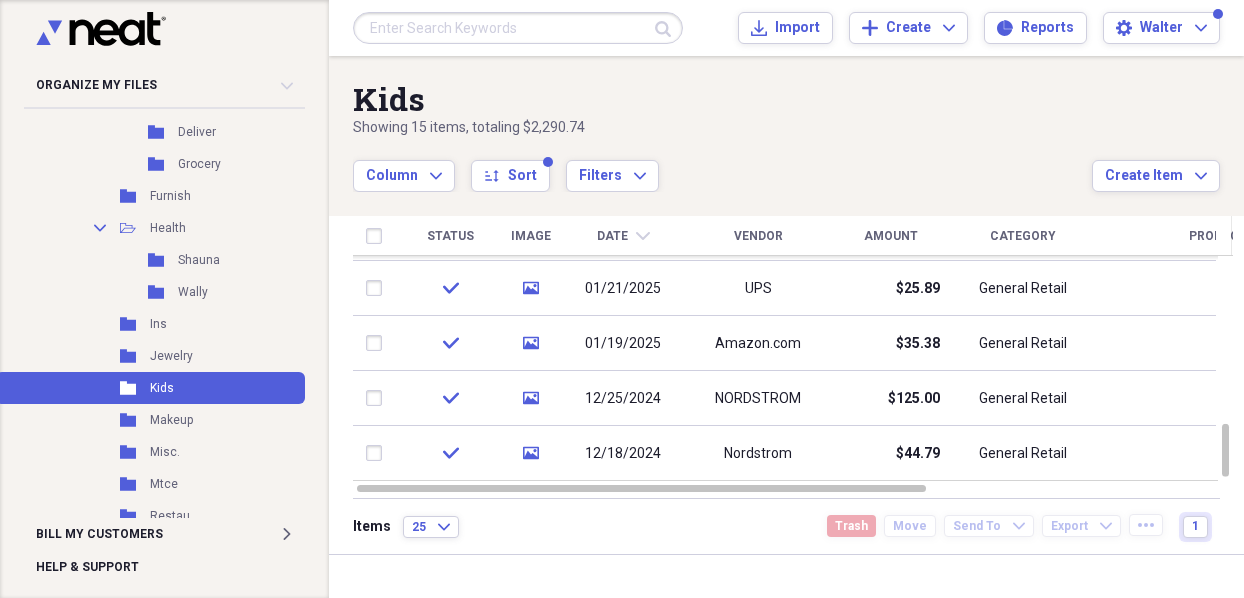 click 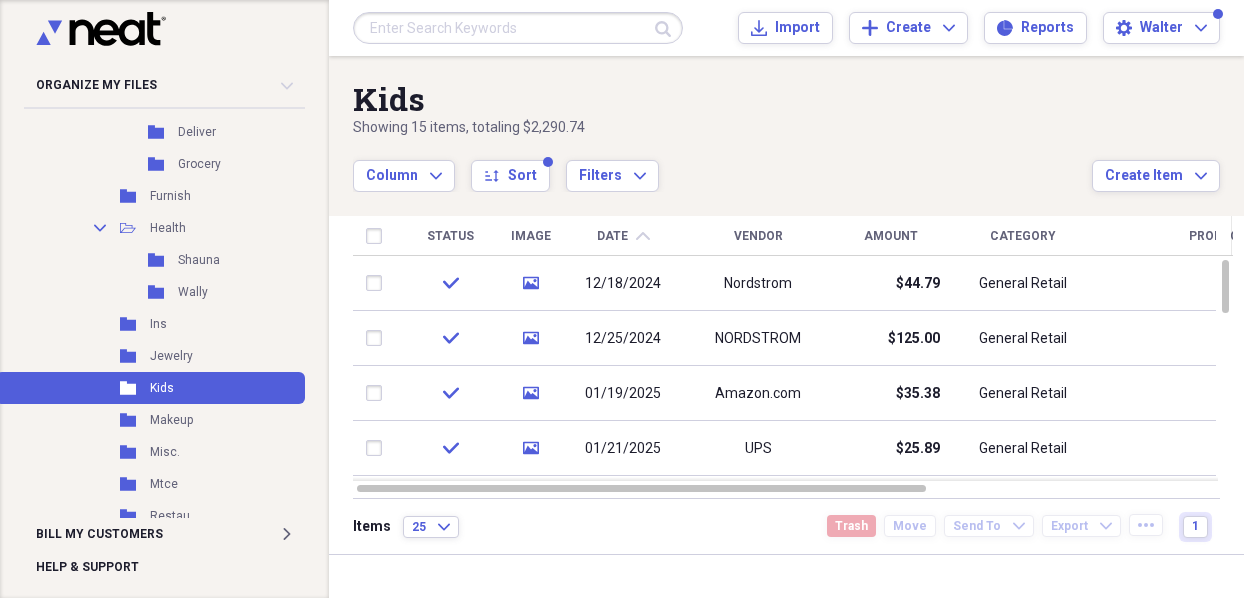 click on "chevron-up" 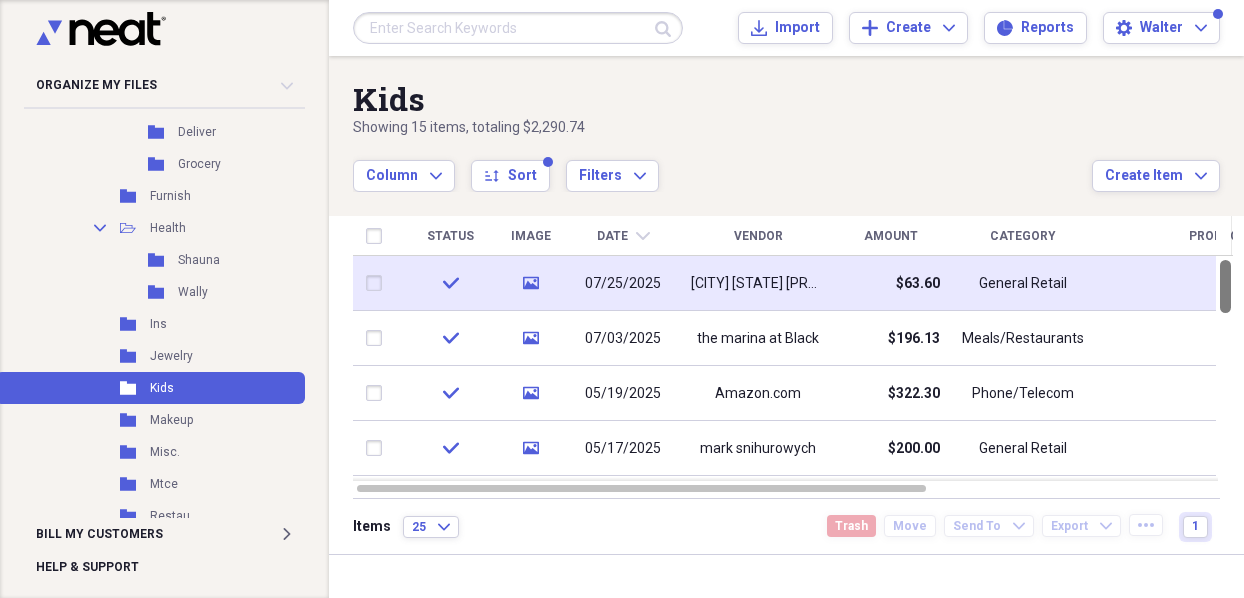 drag, startPoint x: 1234, startPoint y: 300, endPoint x: 1226, endPoint y: 280, distance: 21.540659 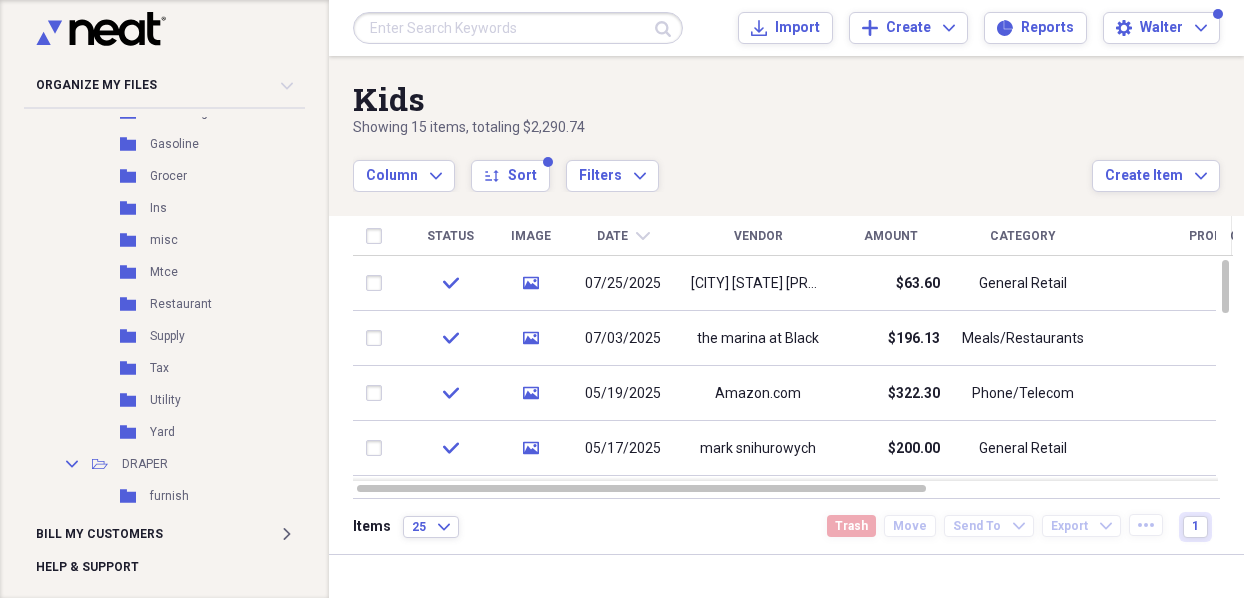 scroll, scrollTop: 678, scrollLeft: 0, axis: vertical 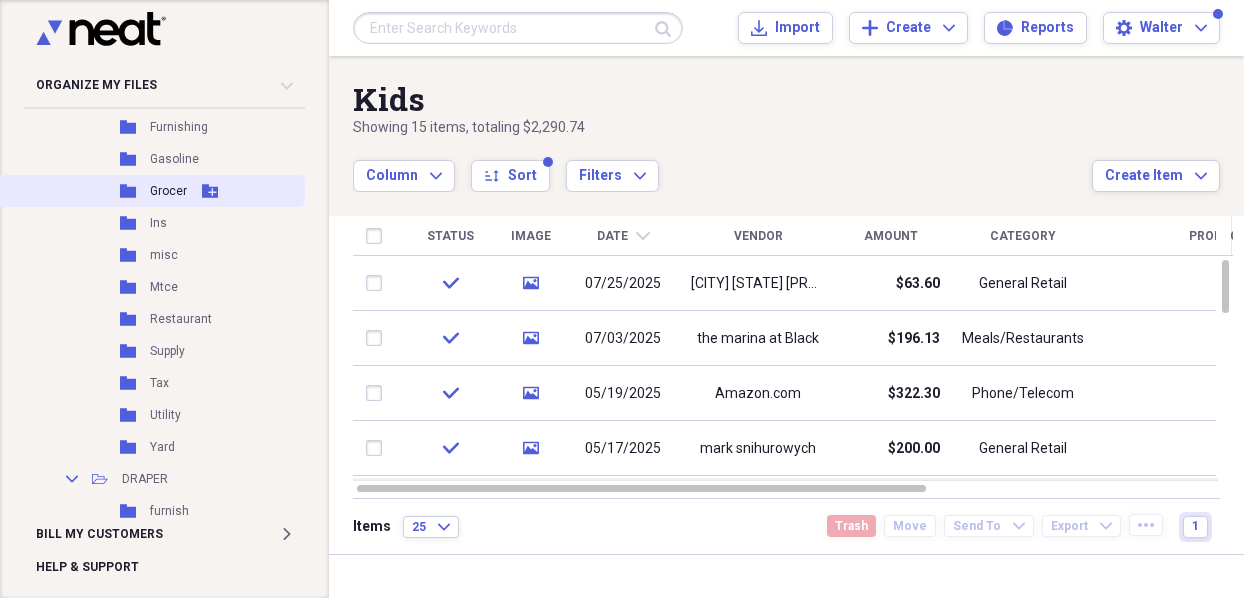 click on "Folder Grocer Add Folder" at bounding box center (150, 191) 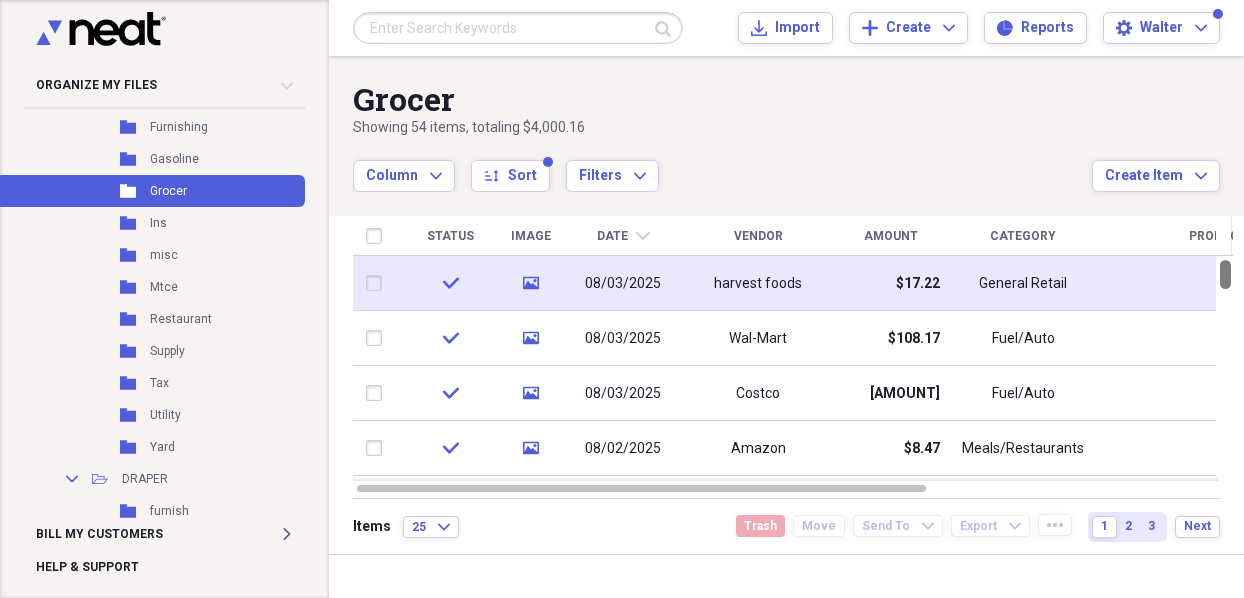 drag, startPoint x: 1236, startPoint y: 279, endPoint x: 1206, endPoint y: 276, distance: 30.149628 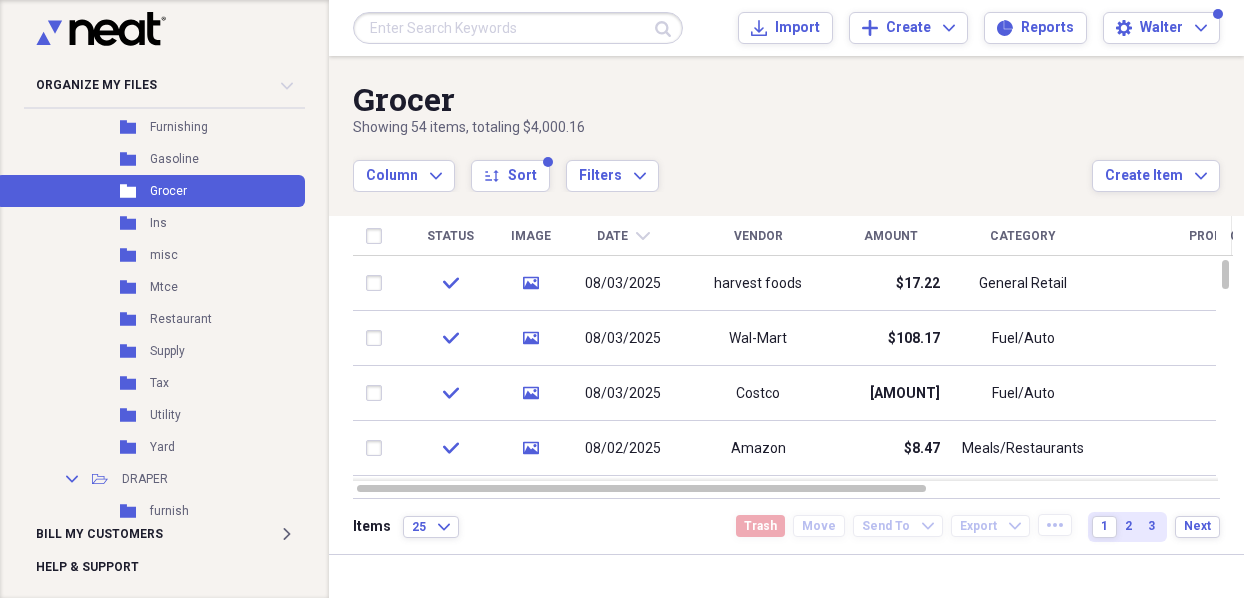click at bounding box center [518, 28] 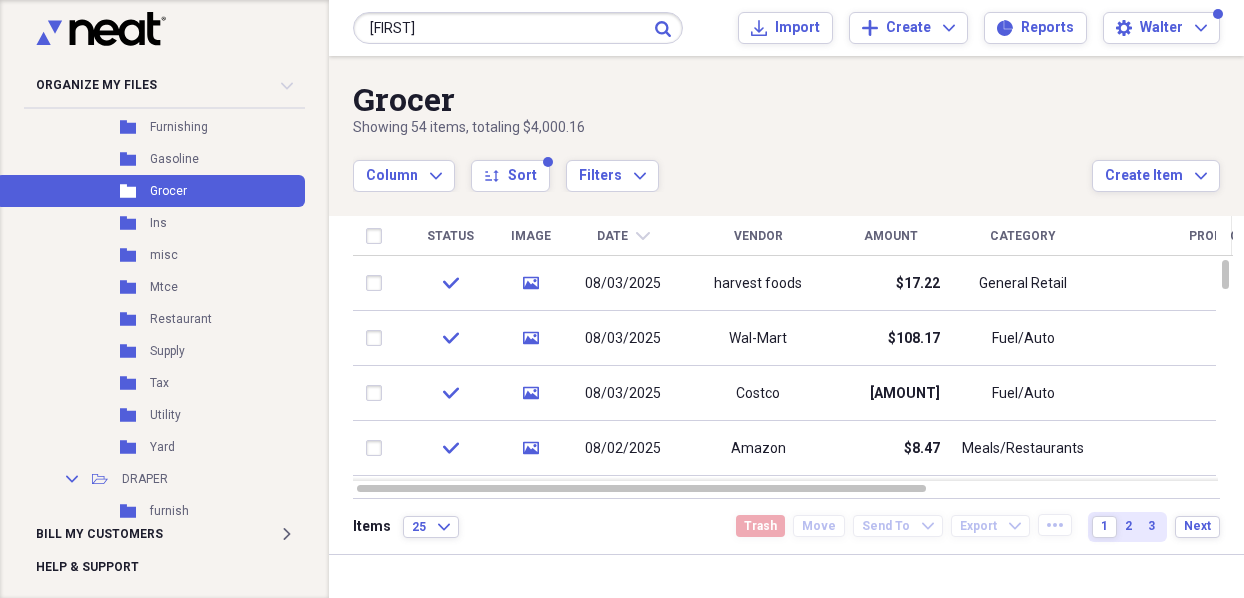 type on "[FIRST]" 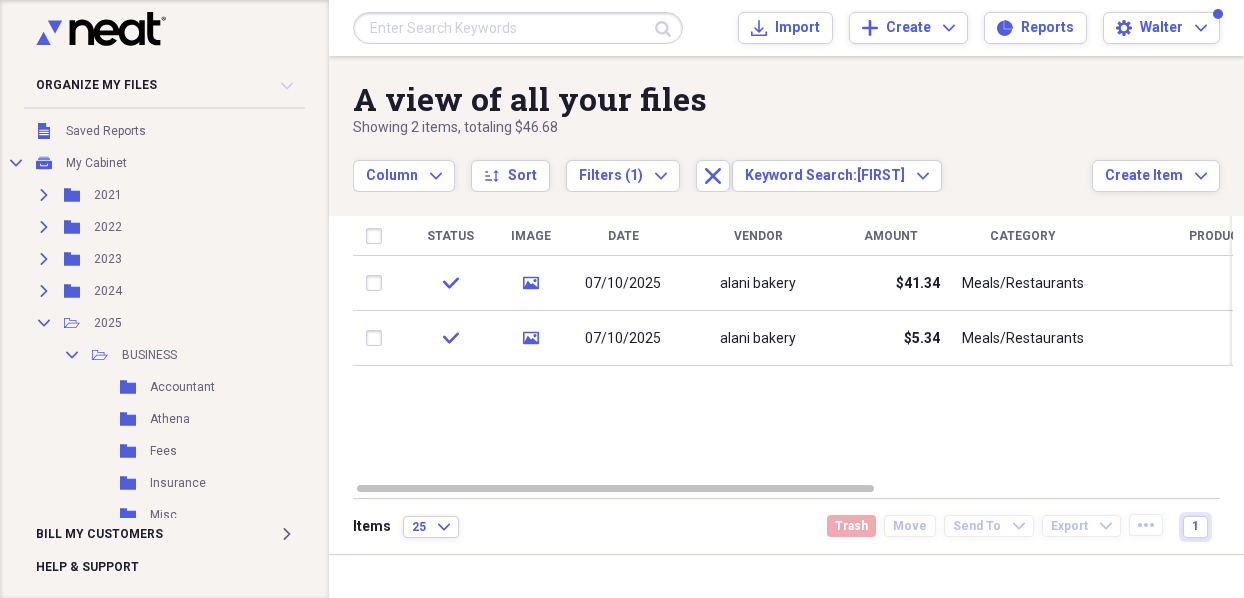 scroll, scrollTop: 60, scrollLeft: 0, axis: vertical 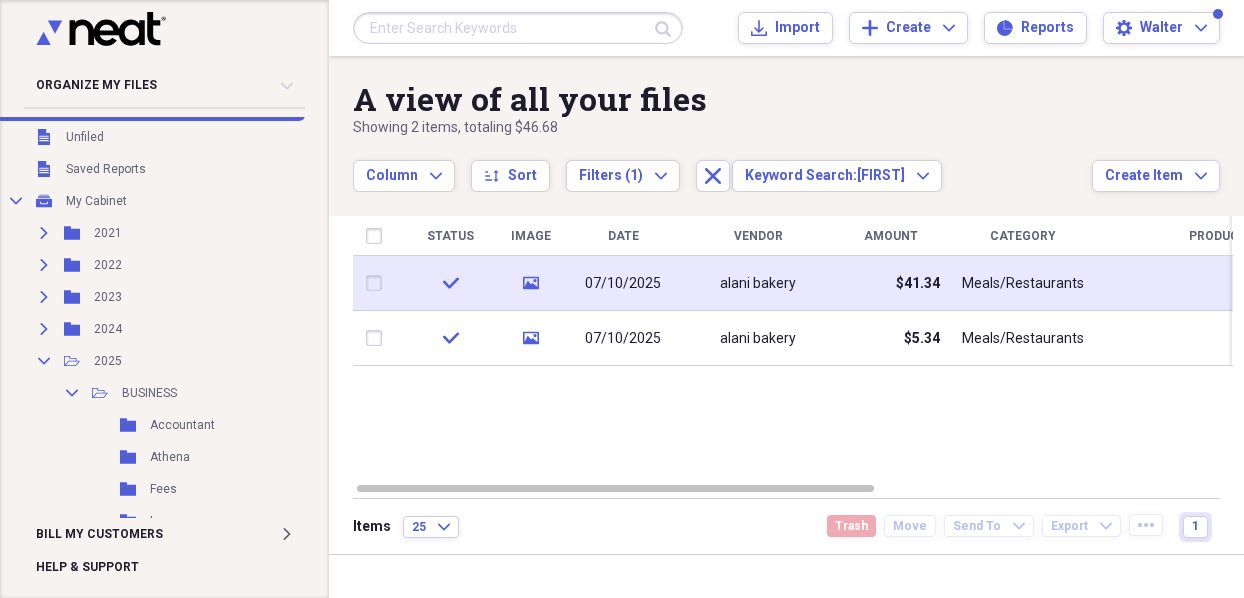 click on "check" at bounding box center (450, 283) 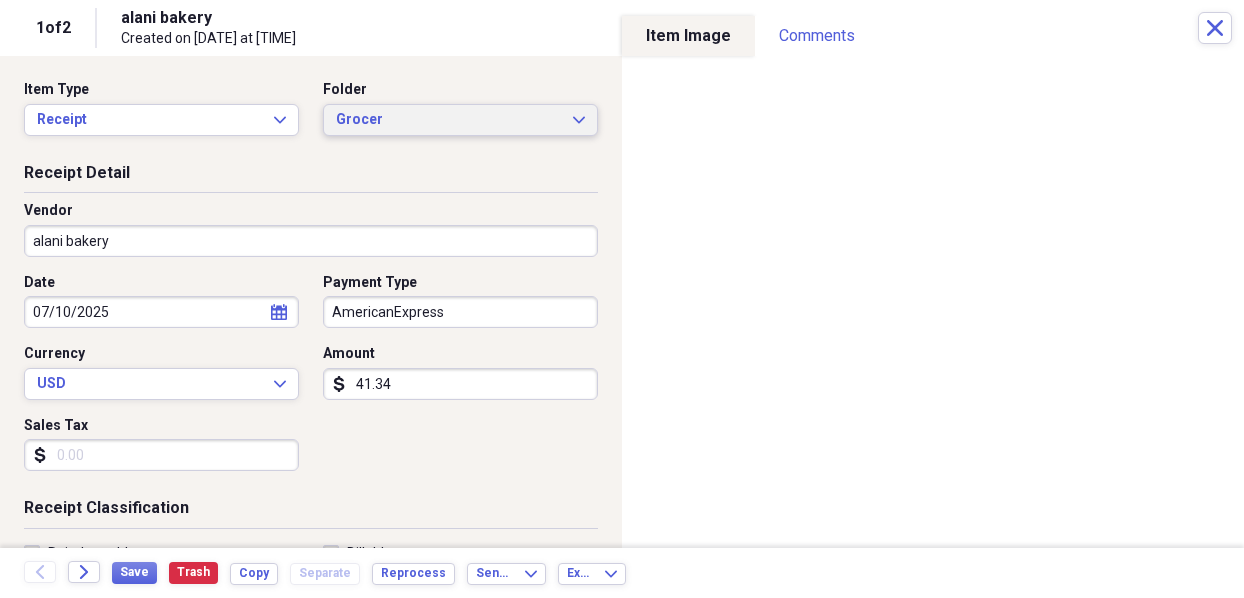click 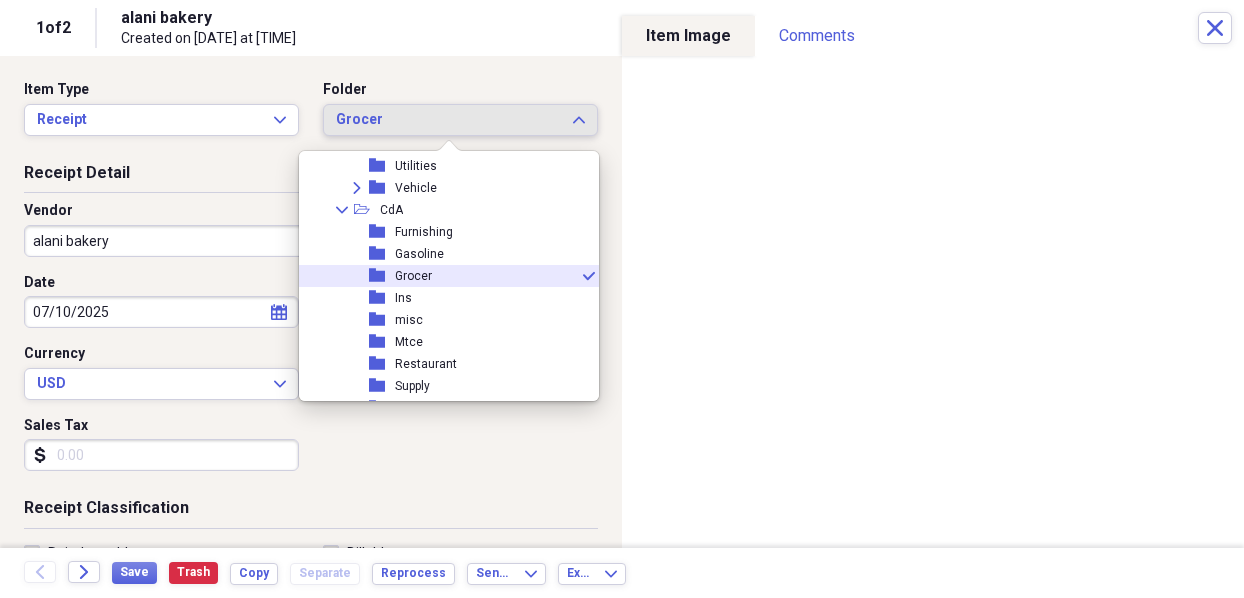 scroll, scrollTop: 1353, scrollLeft: 0, axis: vertical 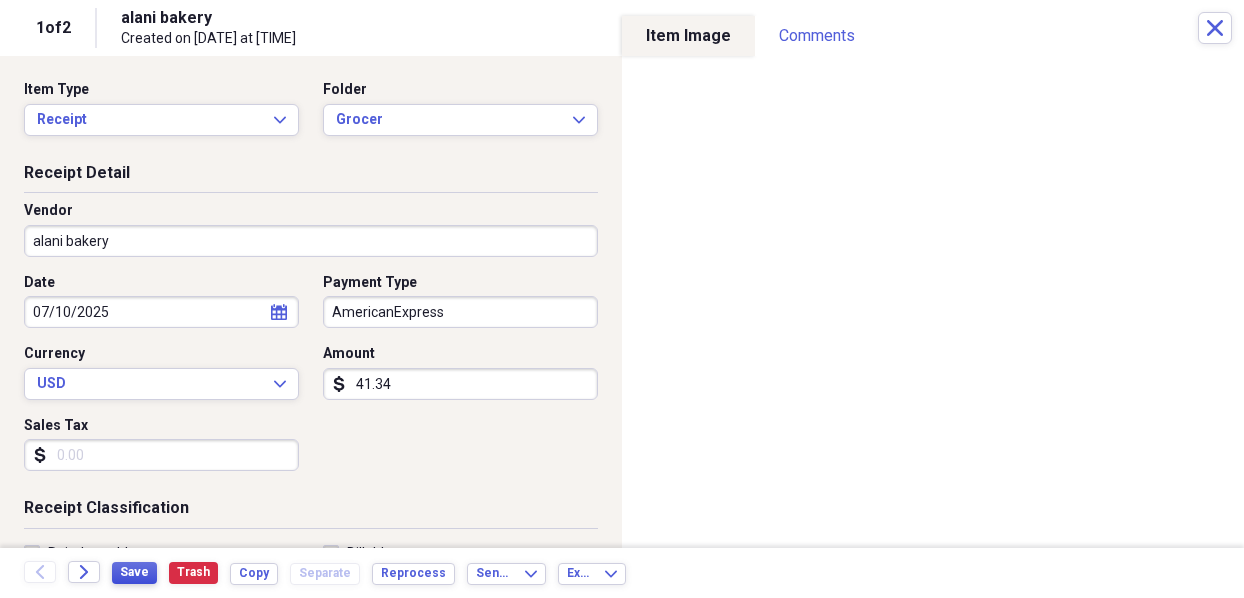 click on "Save" at bounding box center [134, 572] 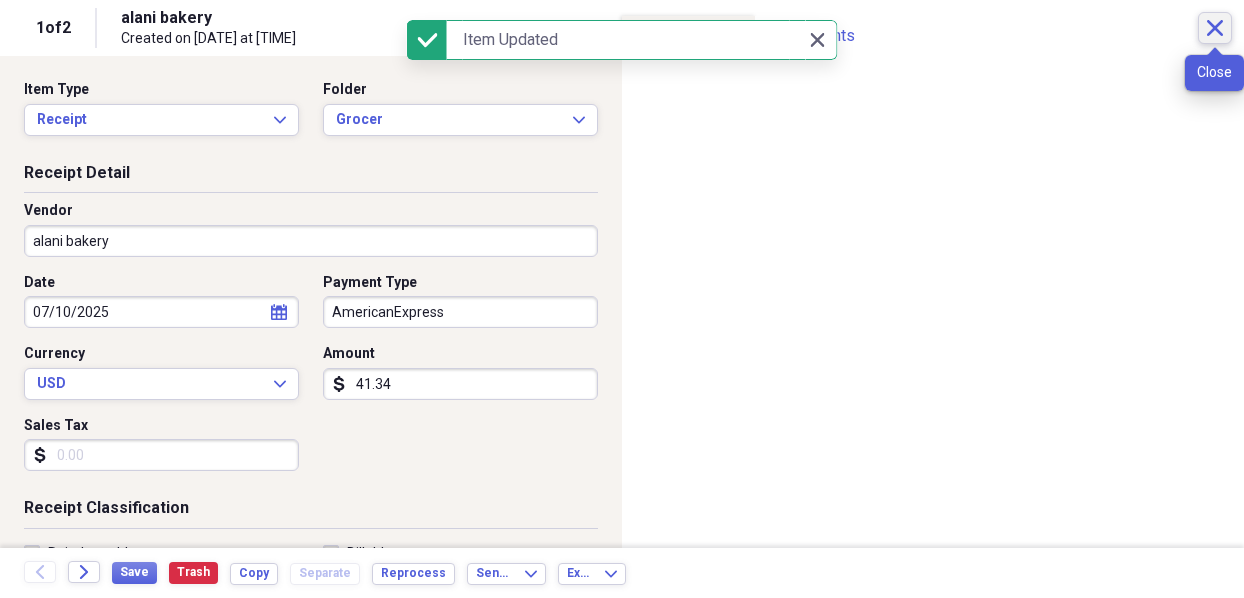 click on "Close" 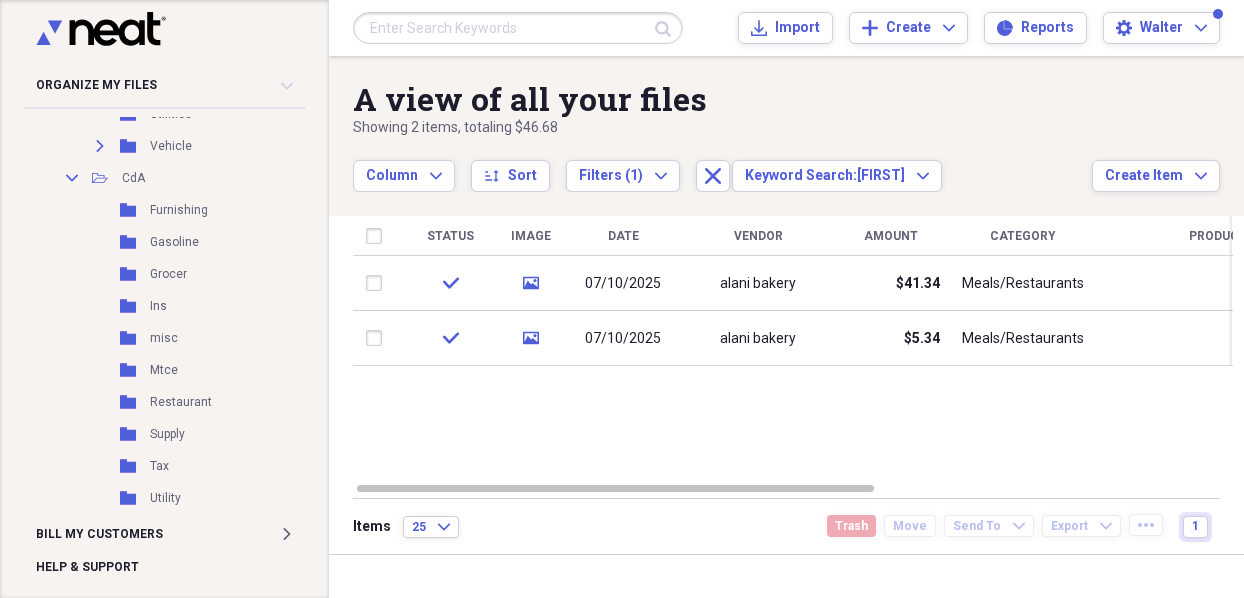 scroll, scrollTop: 625, scrollLeft: 0, axis: vertical 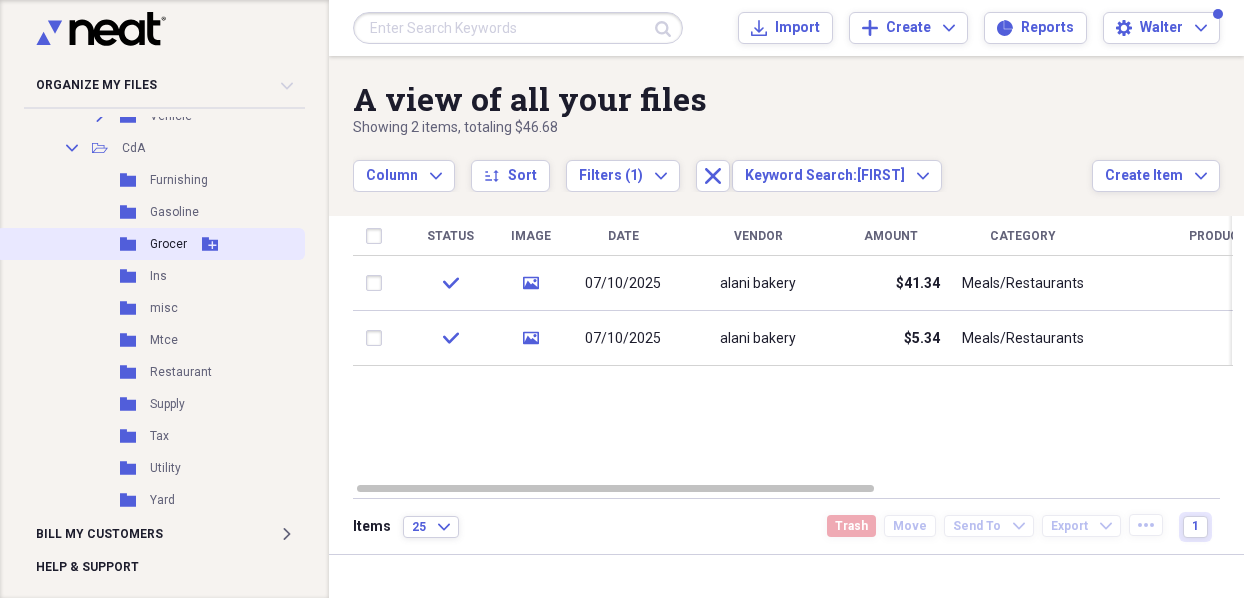 click on "Folder Grocer Add Folder" at bounding box center (150, 244) 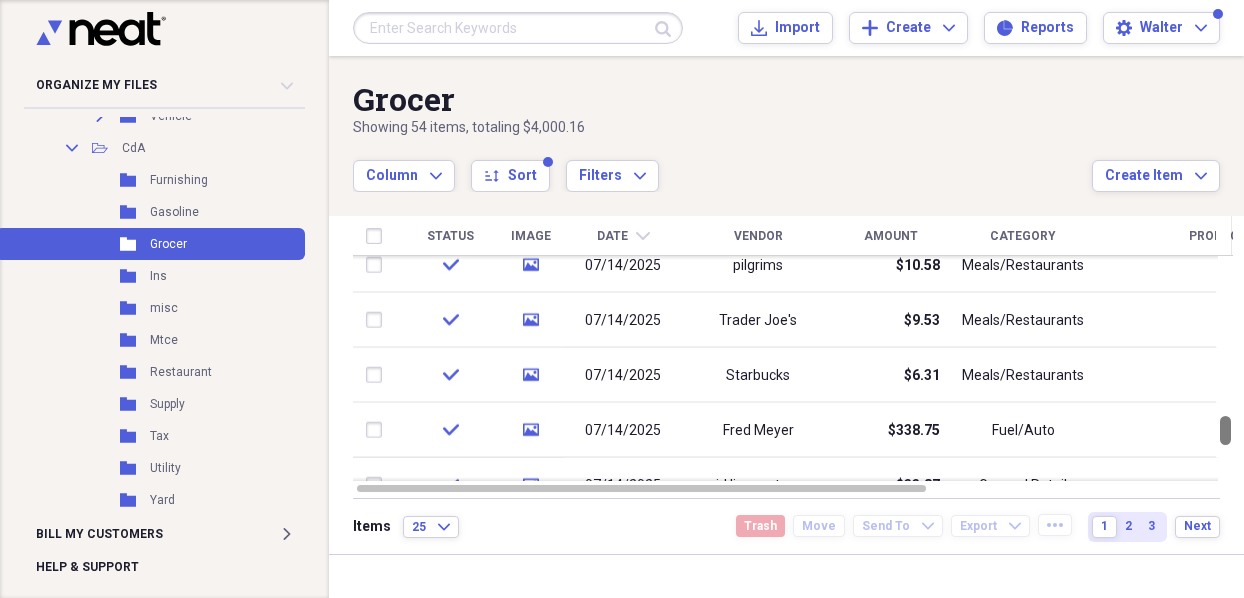 drag, startPoint x: 1261, startPoint y: 413, endPoint x: 1261, endPoint y: 426, distance: 13 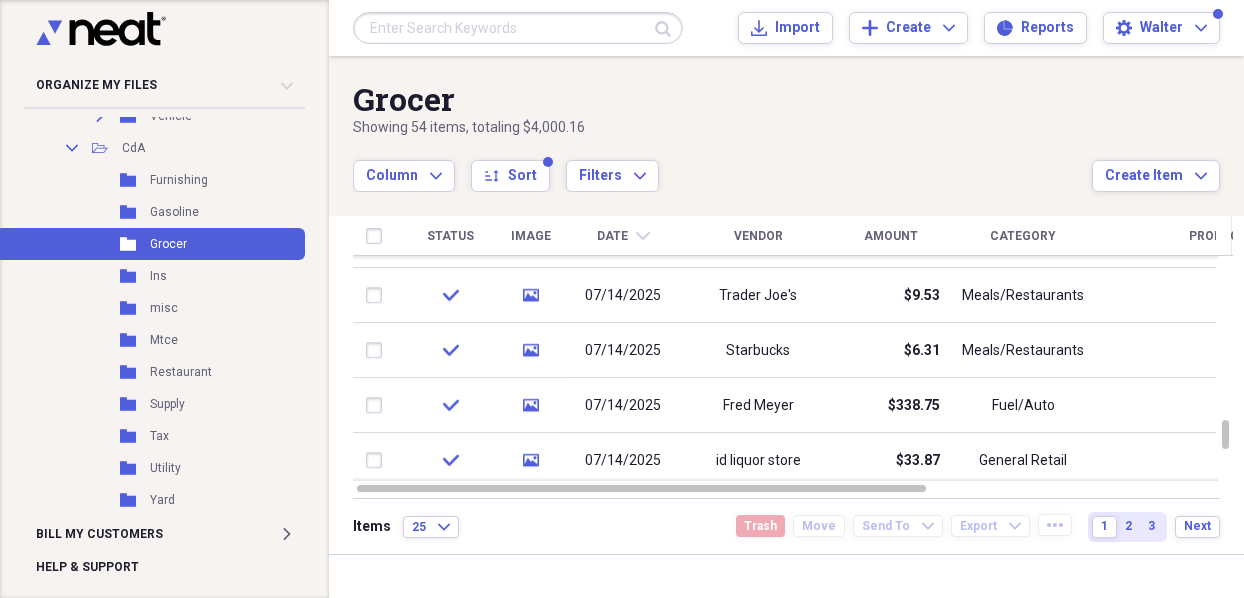 drag, startPoint x: 1261, startPoint y: 426, endPoint x: 923, endPoint y: 138, distance: 444.05856 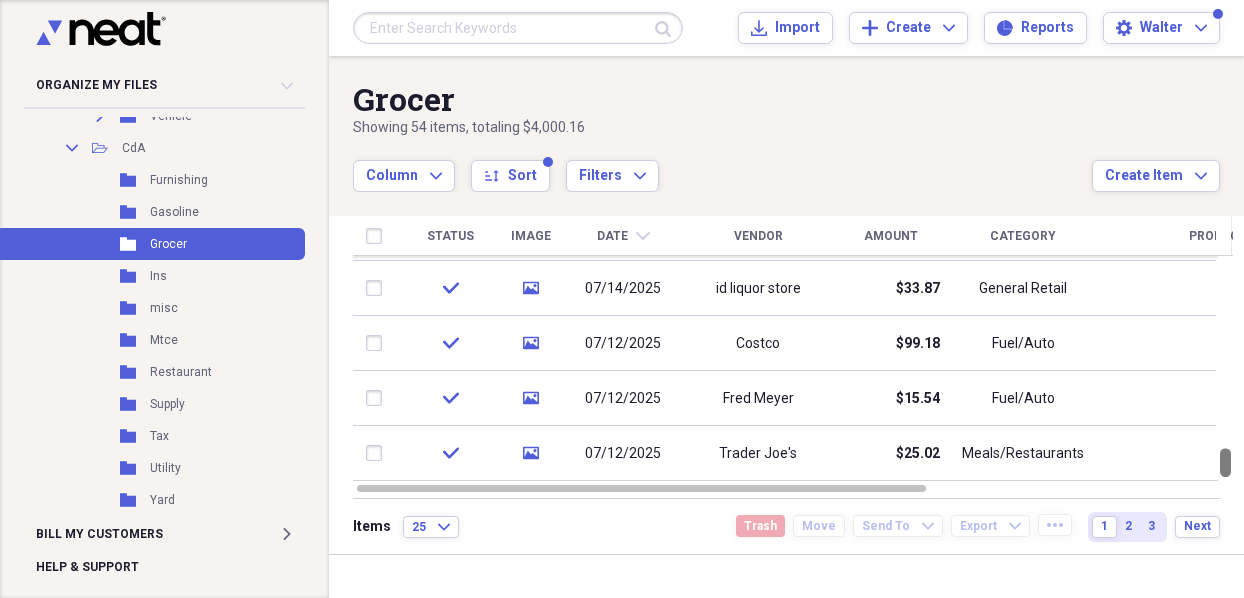 drag, startPoint x: 1231, startPoint y: 427, endPoint x: 1229, endPoint y: 469, distance: 42.047592 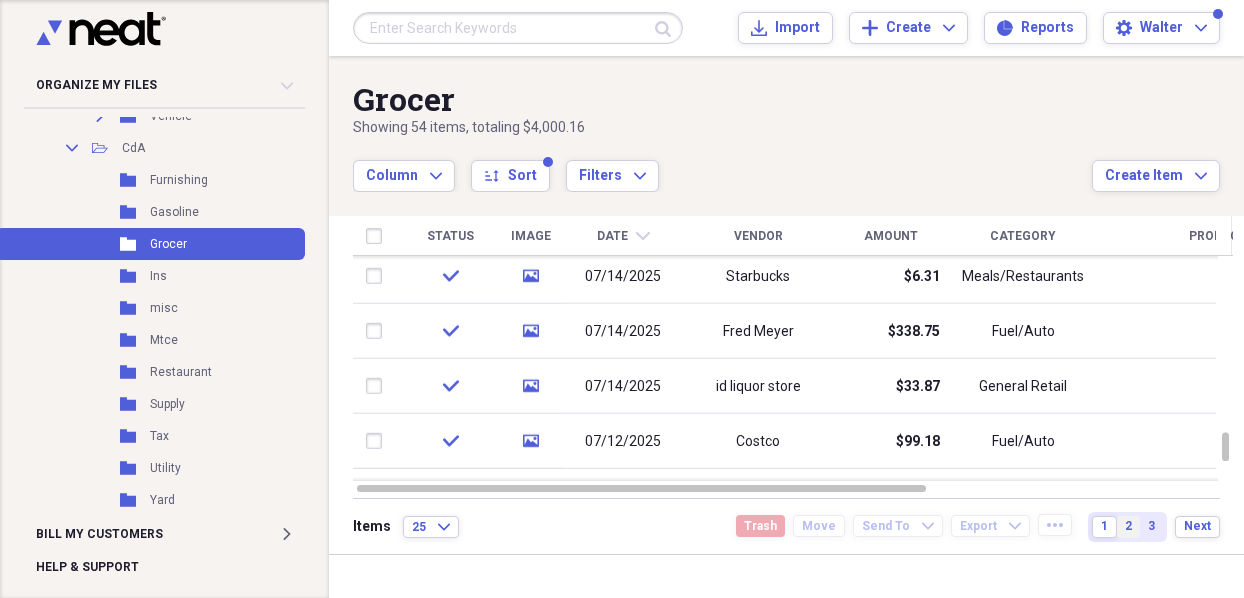 drag, startPoint x: 1126, startPoint y: 531, endPoint x: 1139, endPoint y: 524, distance: 14.764823 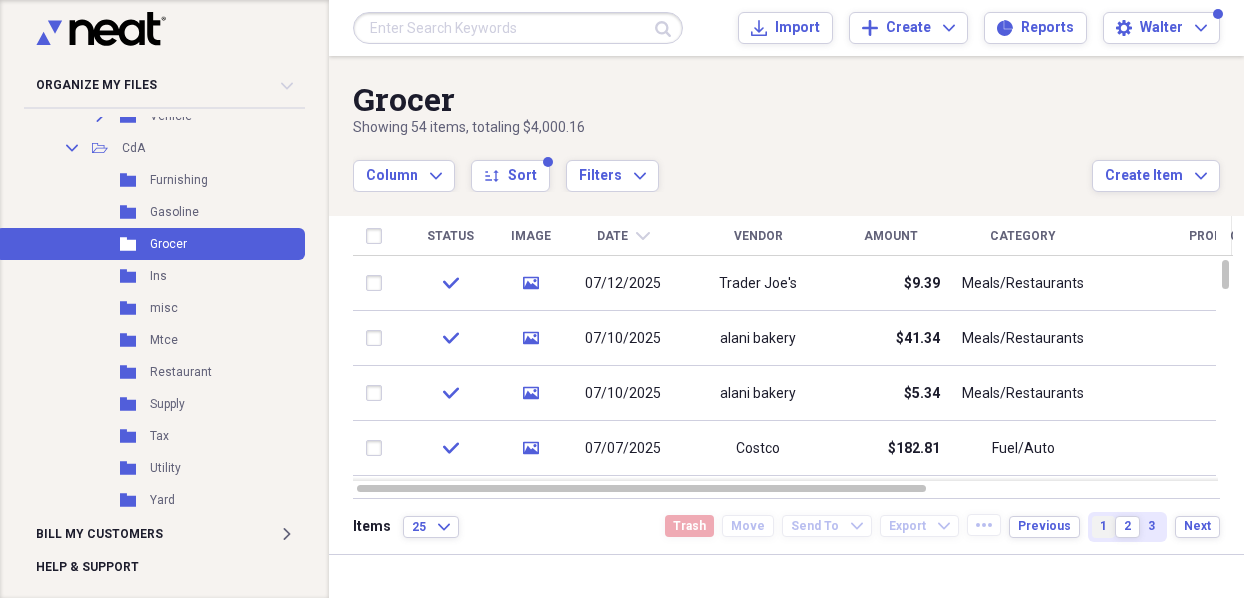 click on "1" at bounding box center [1103, 526] 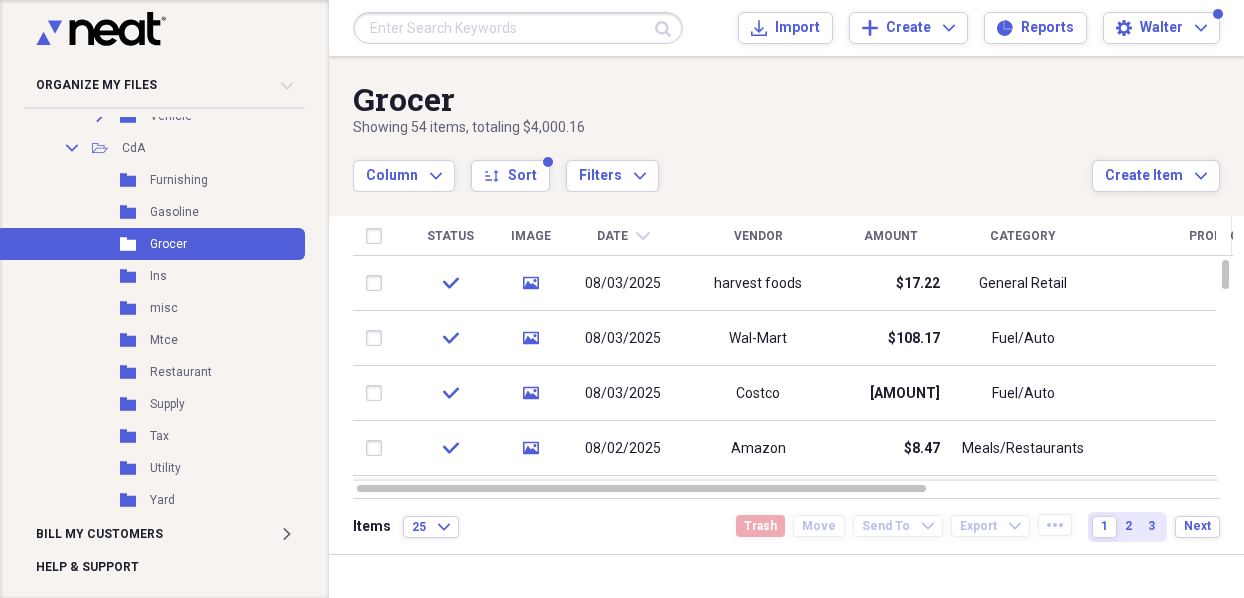 click on "Column Expand sort Sort Filters  Expand" at bounding box center [722, 165] 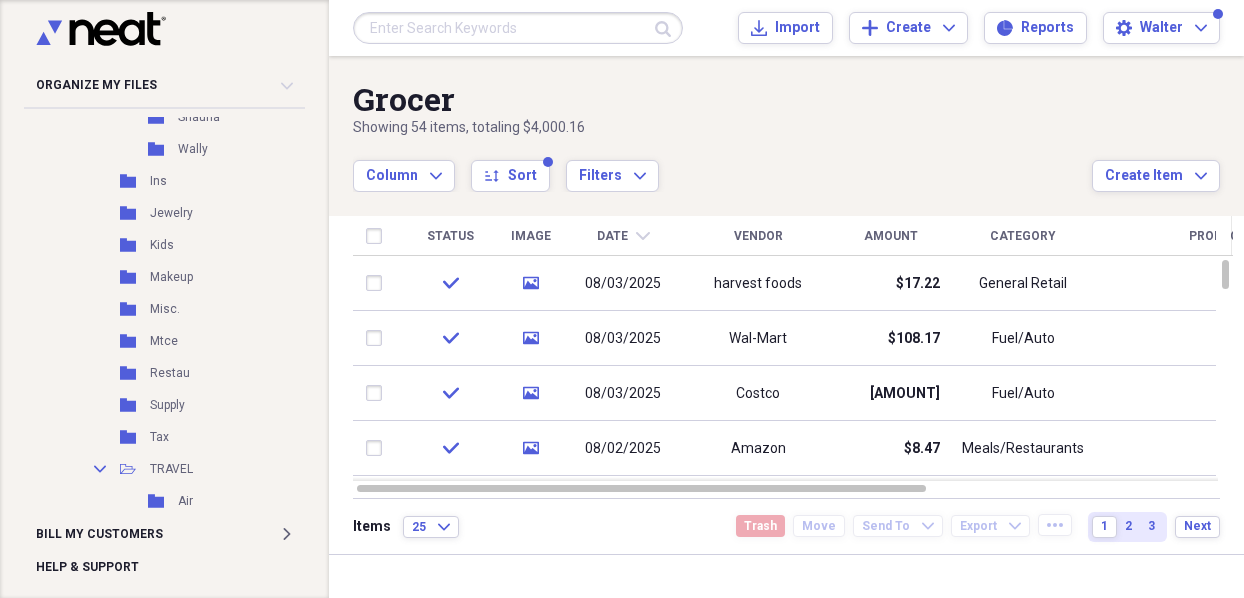 scroll, scrollTop: 1718, scrollLeft: 0, axis: vertical 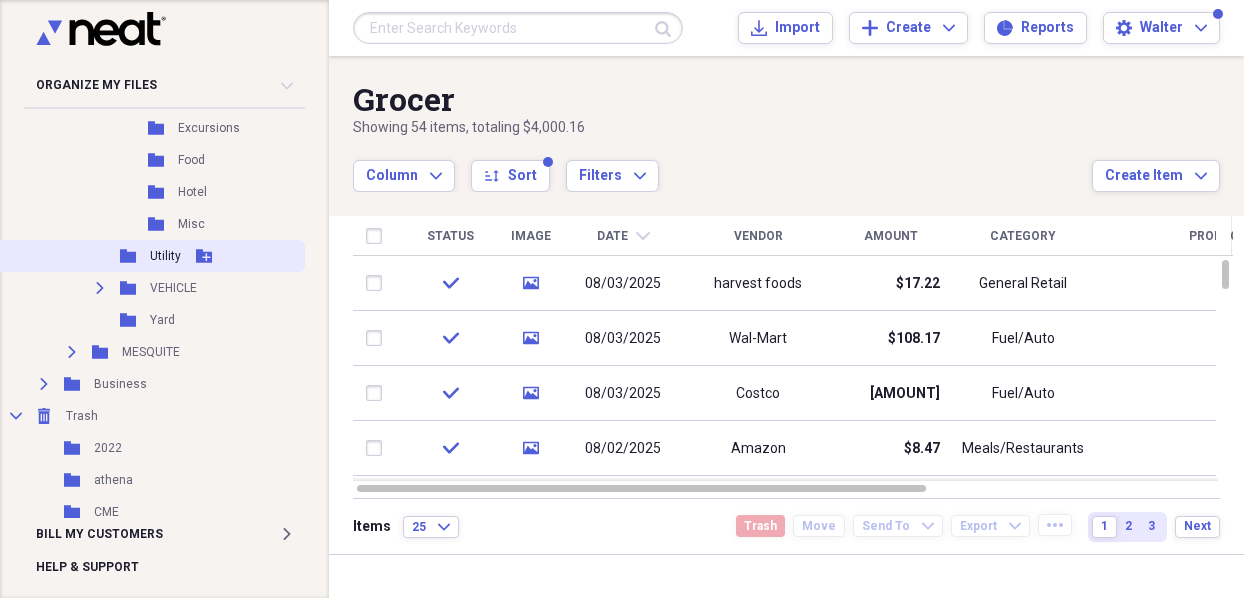 click 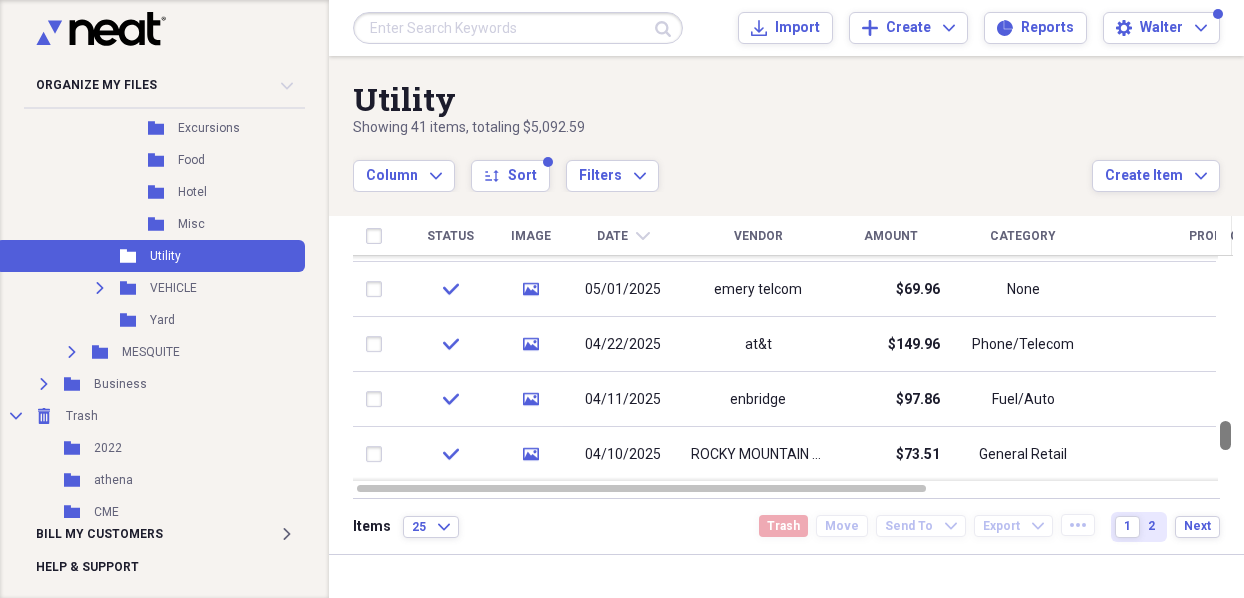 drag, startPoint x: 1238, startPoint y: 266, endPoint x: 1229, endPoint y: 426, distance: 160.25293 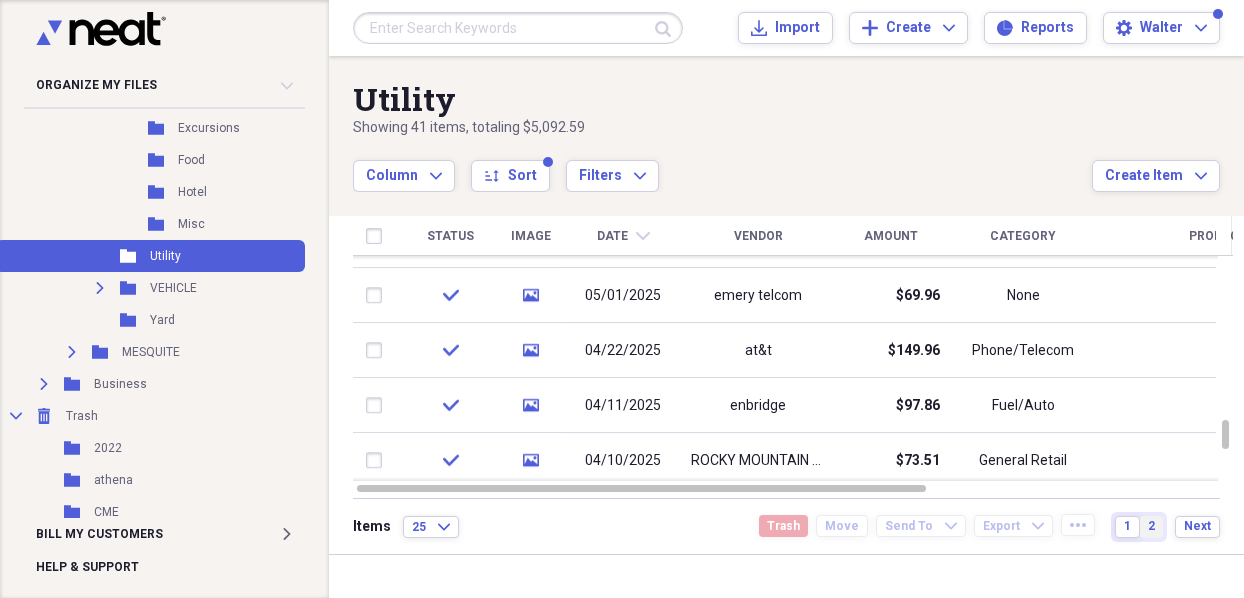 click on "2" at bounding box center [1151, 526] 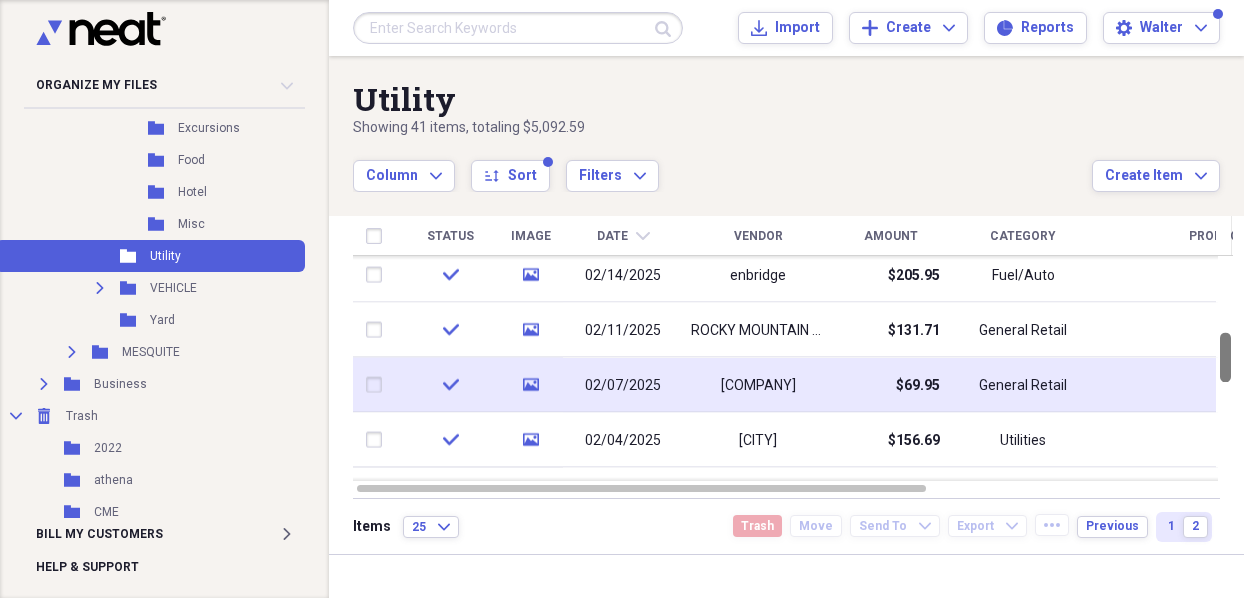drag, startPoint x: 1236, startPoint y: 444, endPoint x: 1161, endPoint y: 358, distance: 114.1096 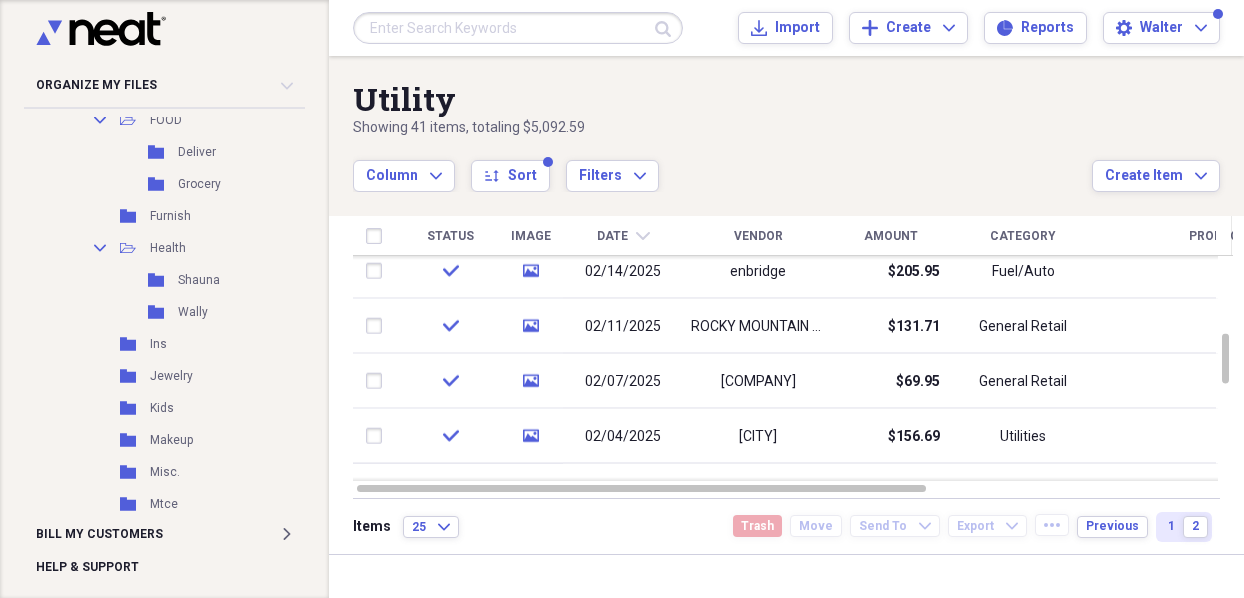 scroll, scrollTop: 1289, scrollLeft: 0, axis: vertical 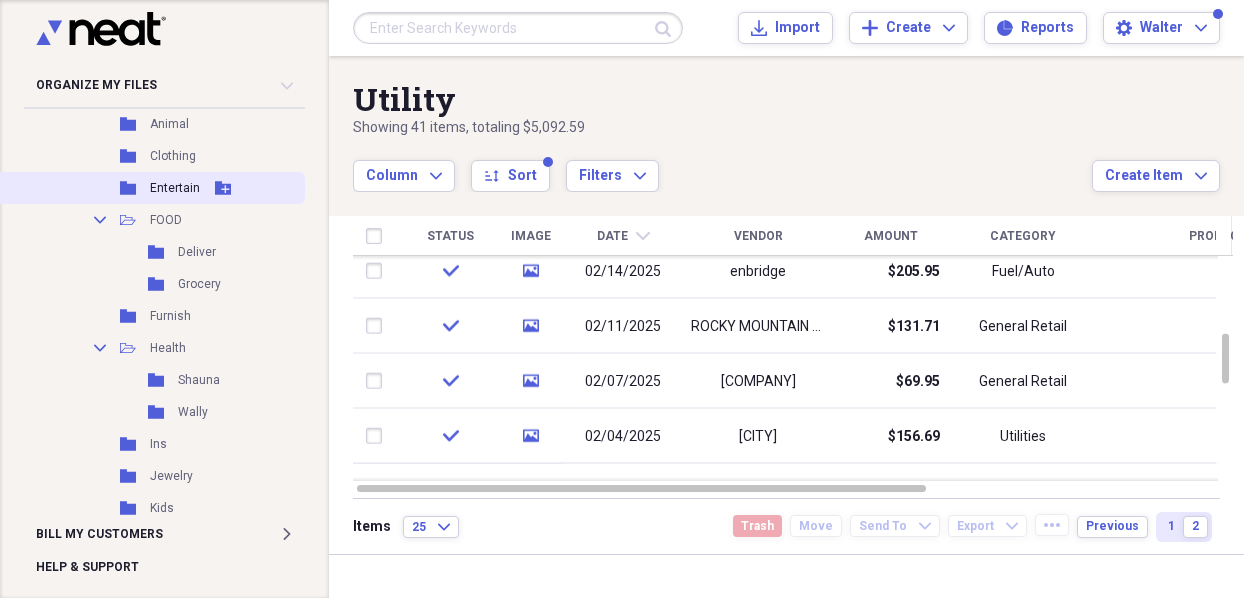 click on "Entertain" at bounding box center [175, 188] 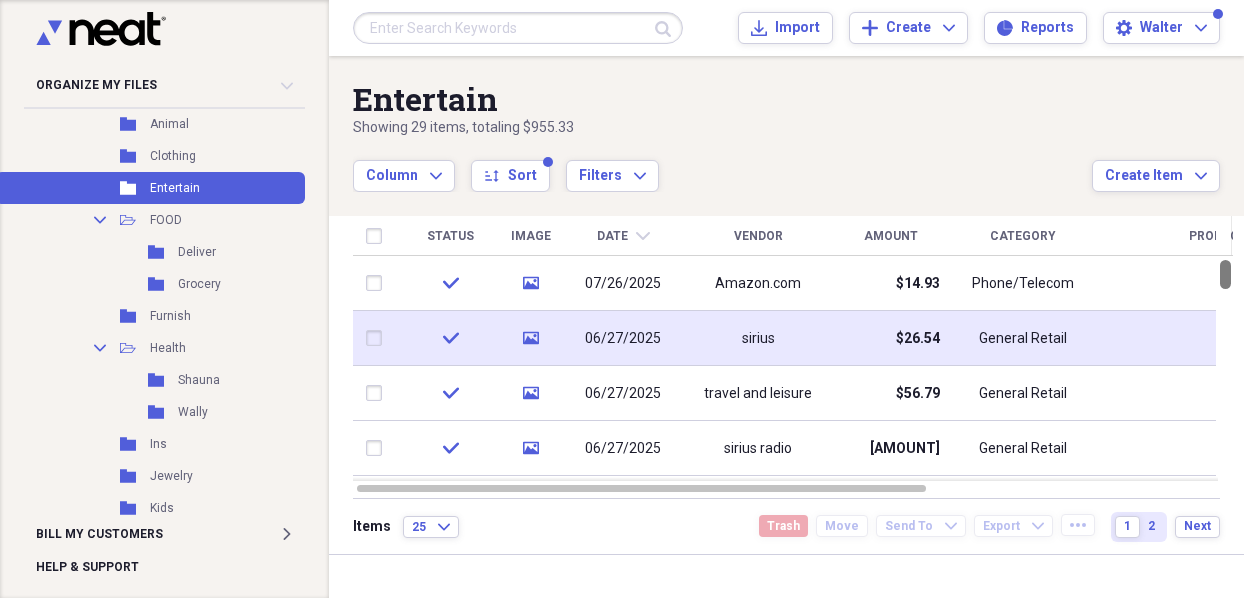 drag, startPoint x: 1238, startPoint y: 272, endPoint x: 1071, endPoint y: 312, distance: 171.72362 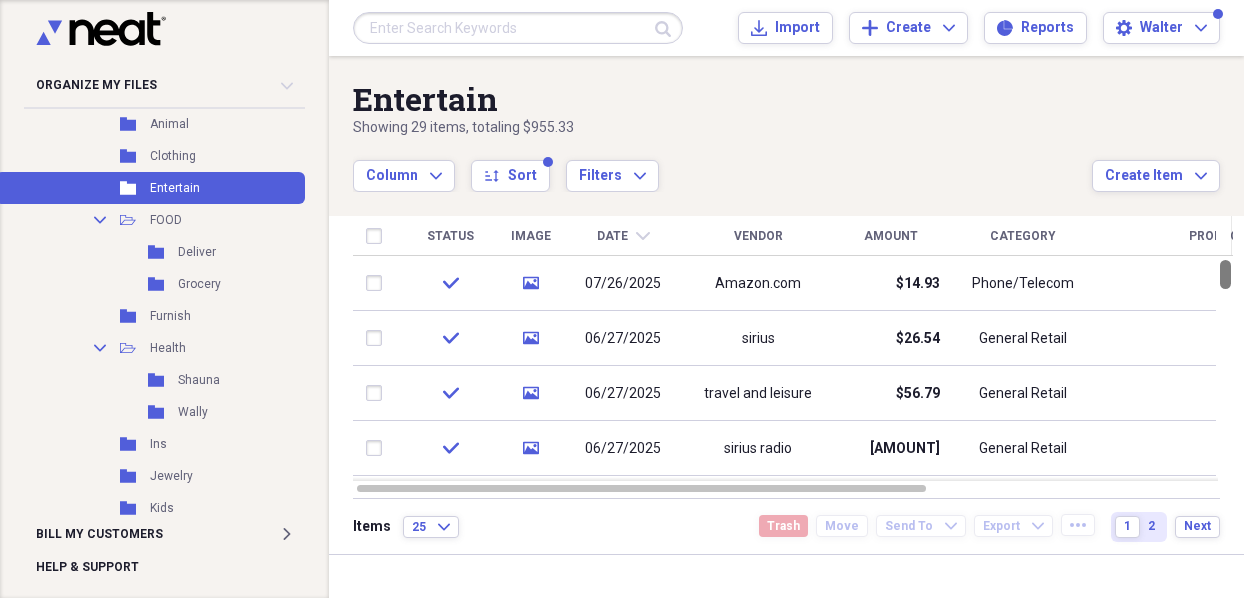 drag, startPoint x: 1241, startPoint y: 279, endPoint x: 1242, endPoint y: 261, distance: 18.027756 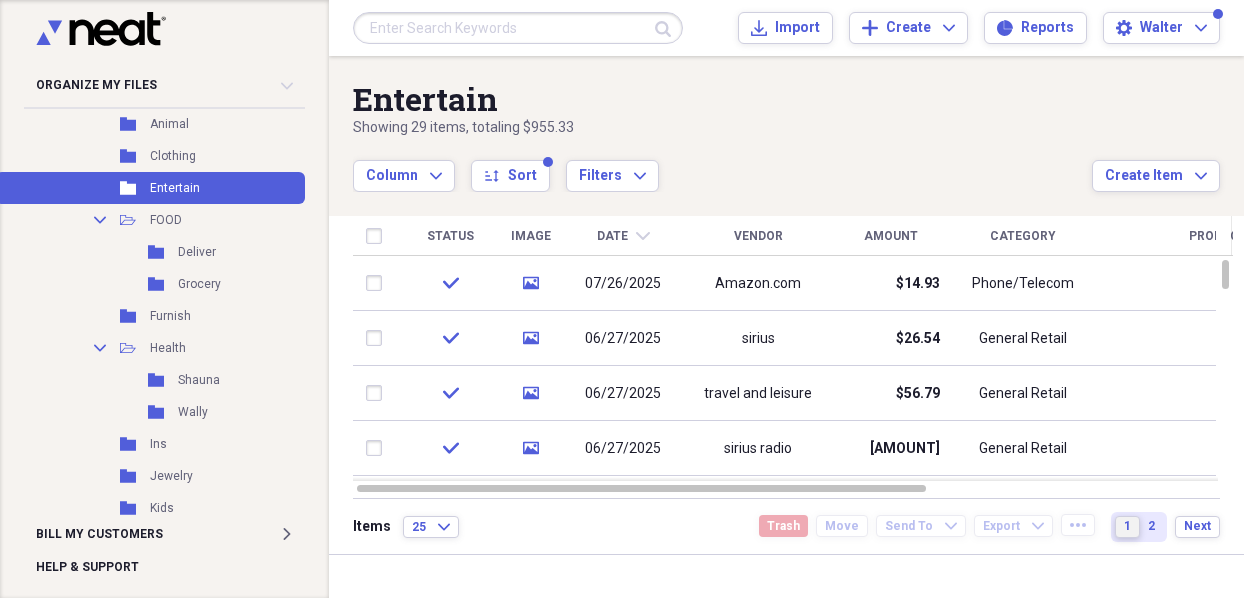 click on "1" at bounding box center (1127, 526) 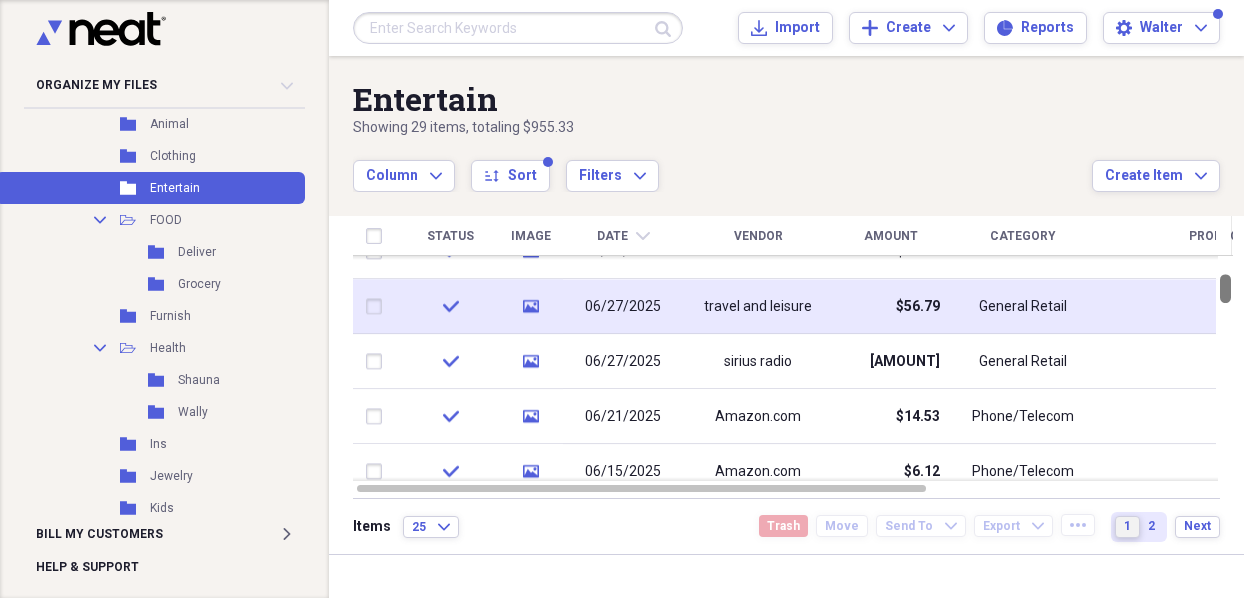 drag, startPoint x: 1234, startPoint y: 274, endPoint x: 1213, endPoint y: 299, distance: 32.649654 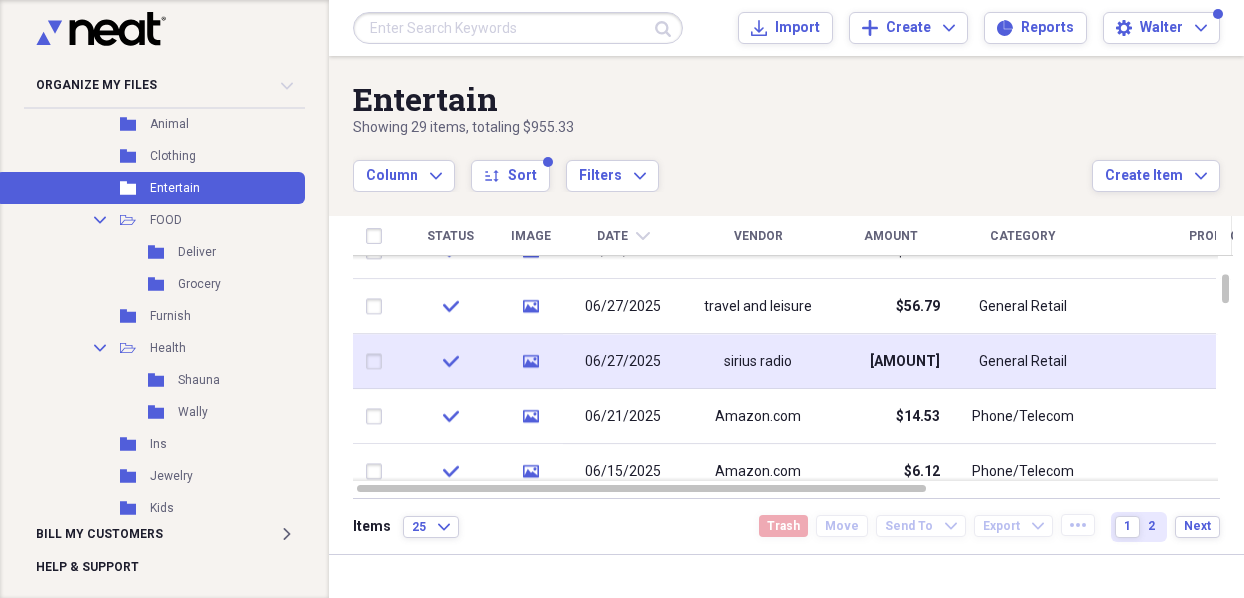 click on "[AMOUNT]" at bounding box center (890, 361) 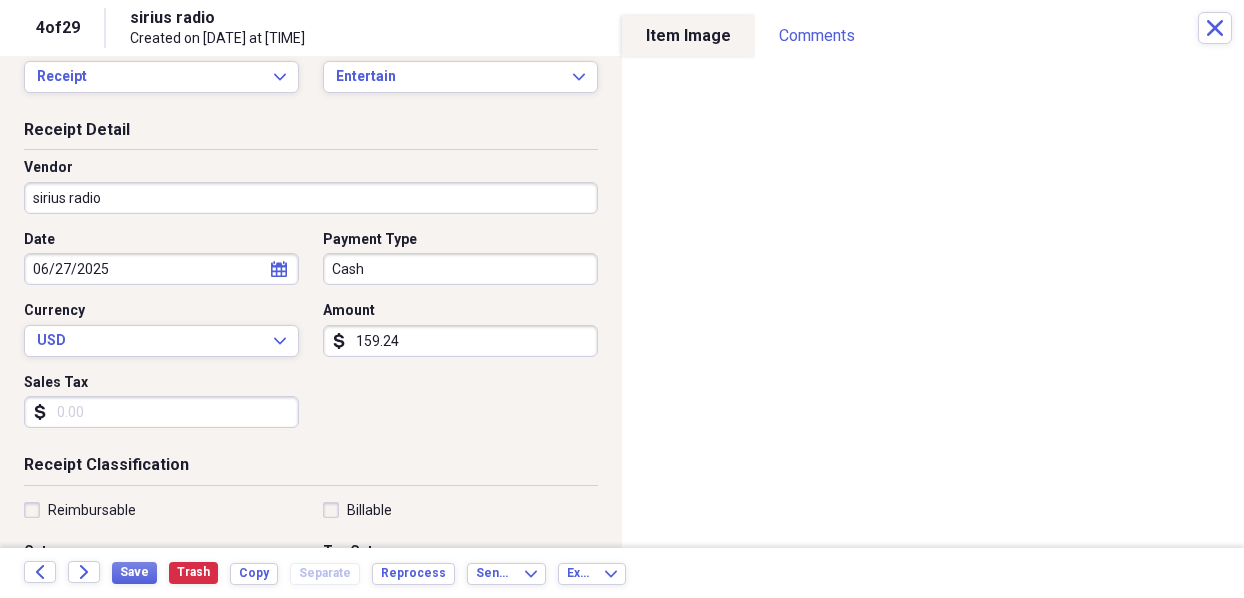 scroll, scrollTop: 0, scrollLeft: 0, axis: both 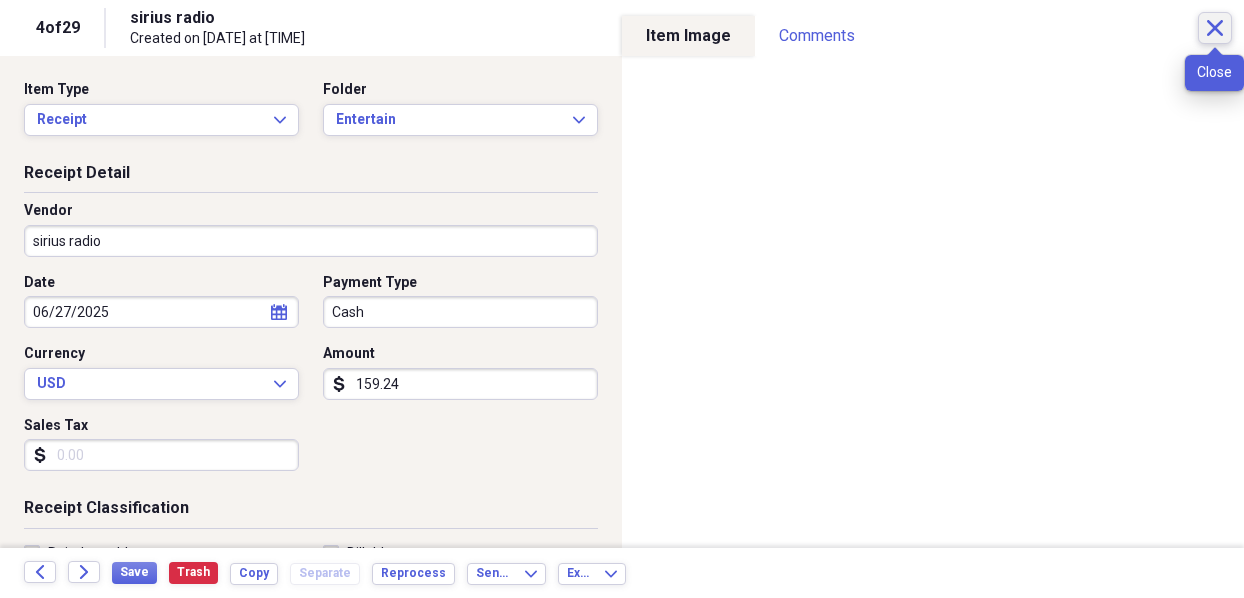 click 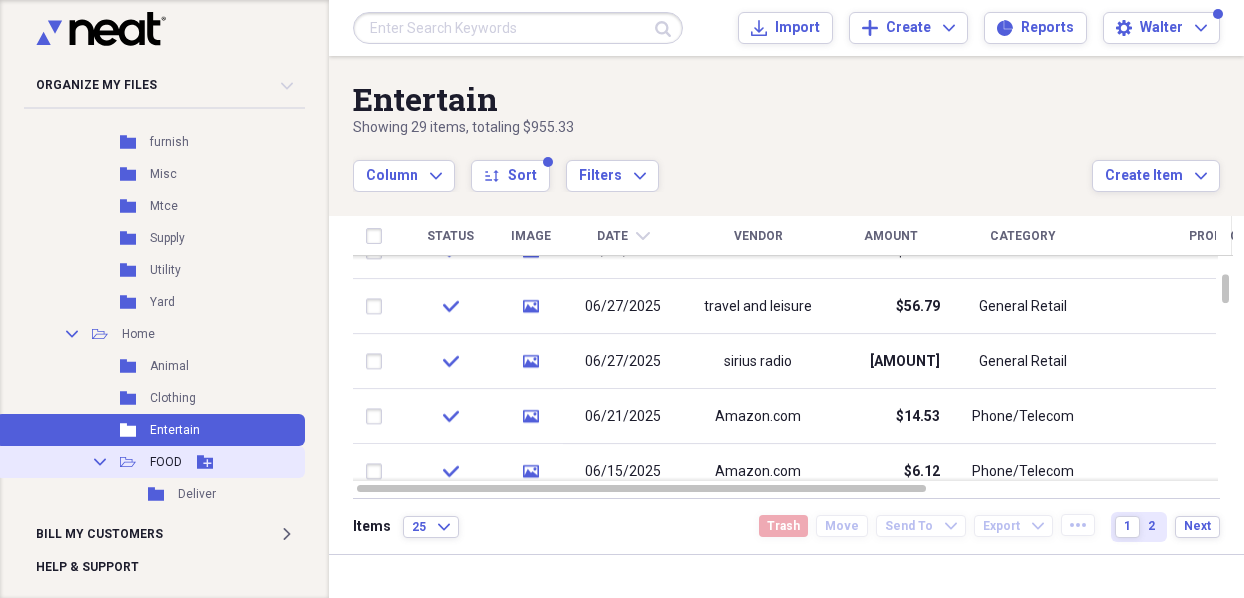 scroll, scrollTop: 989, scrollLeft: 0, axis: vertical 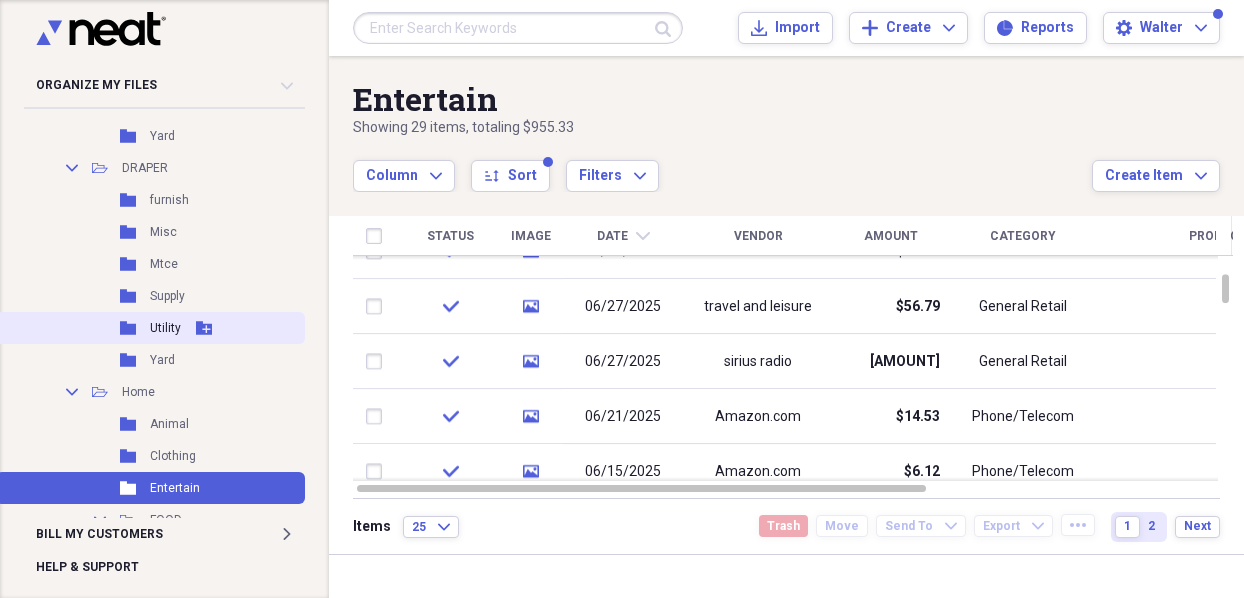 click 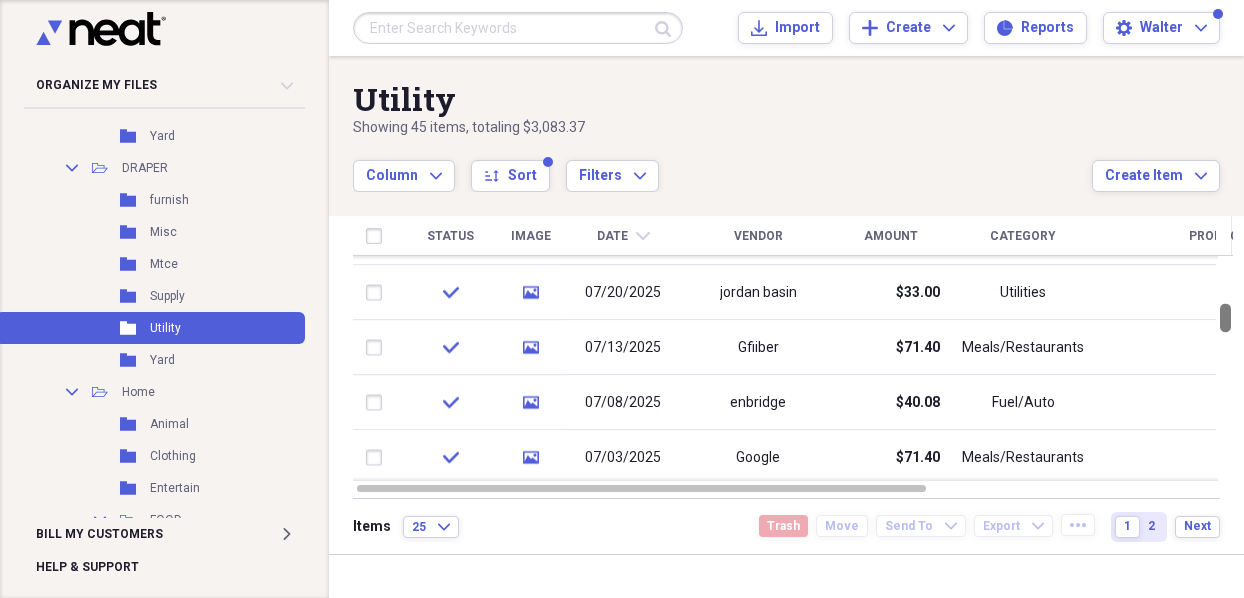 drag, startPoint x: 1240, startPoint y: 342, endPoint x: 1242, endPoint y: 320, distance: 22.090721 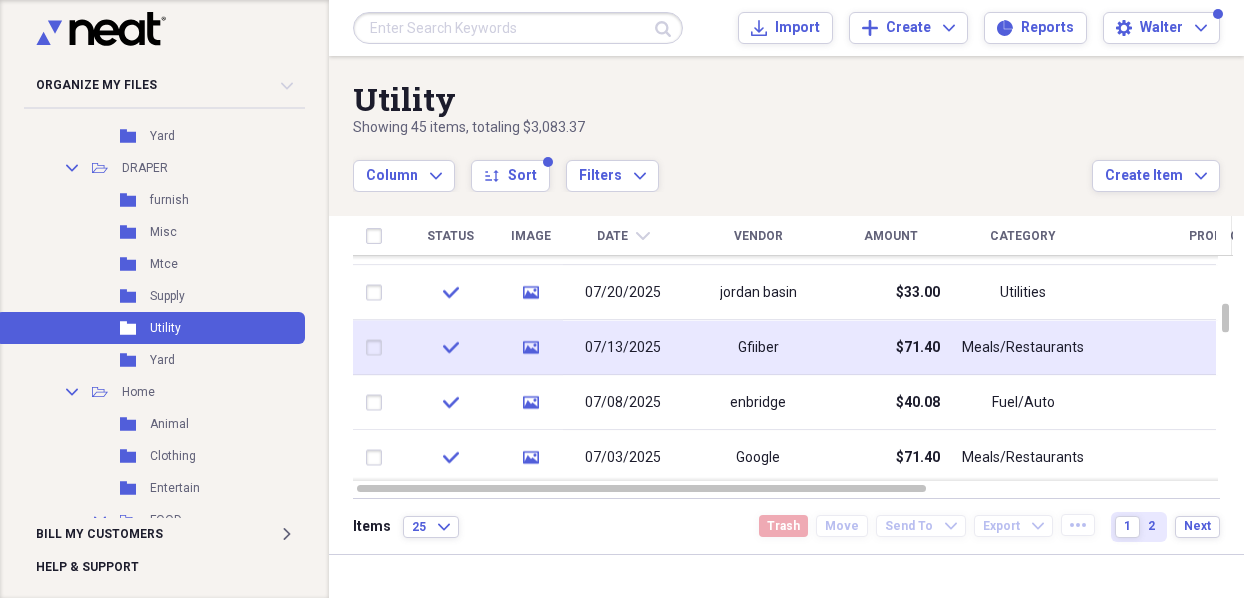 click on "Gfiiber" at bounding box center (758, 347) 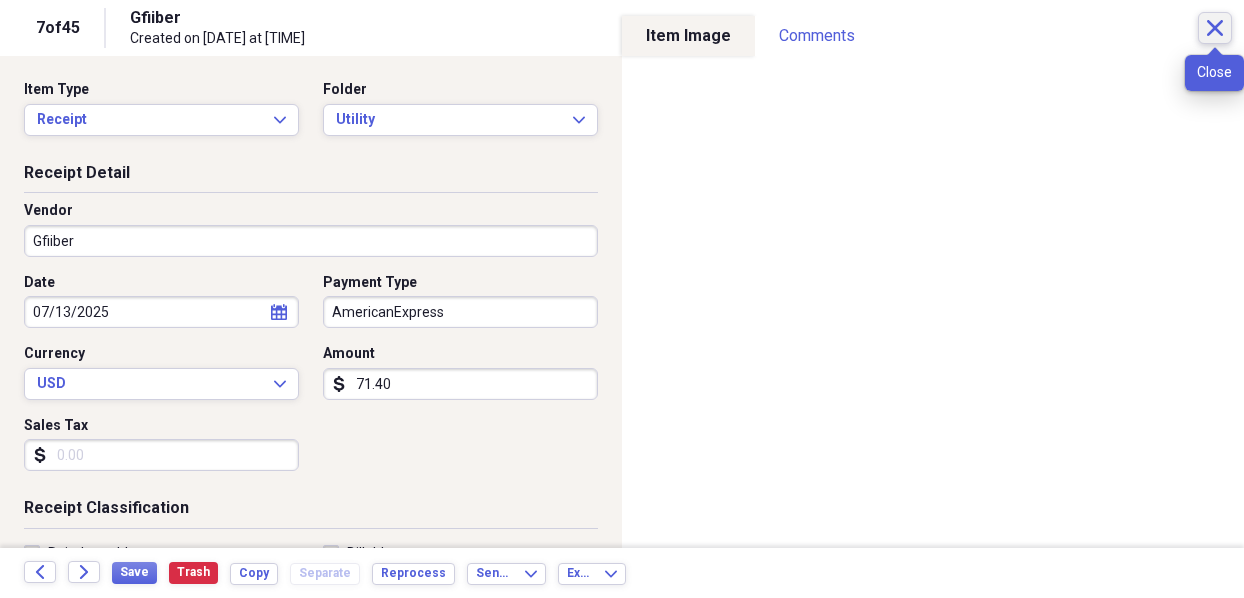 click on "Close" 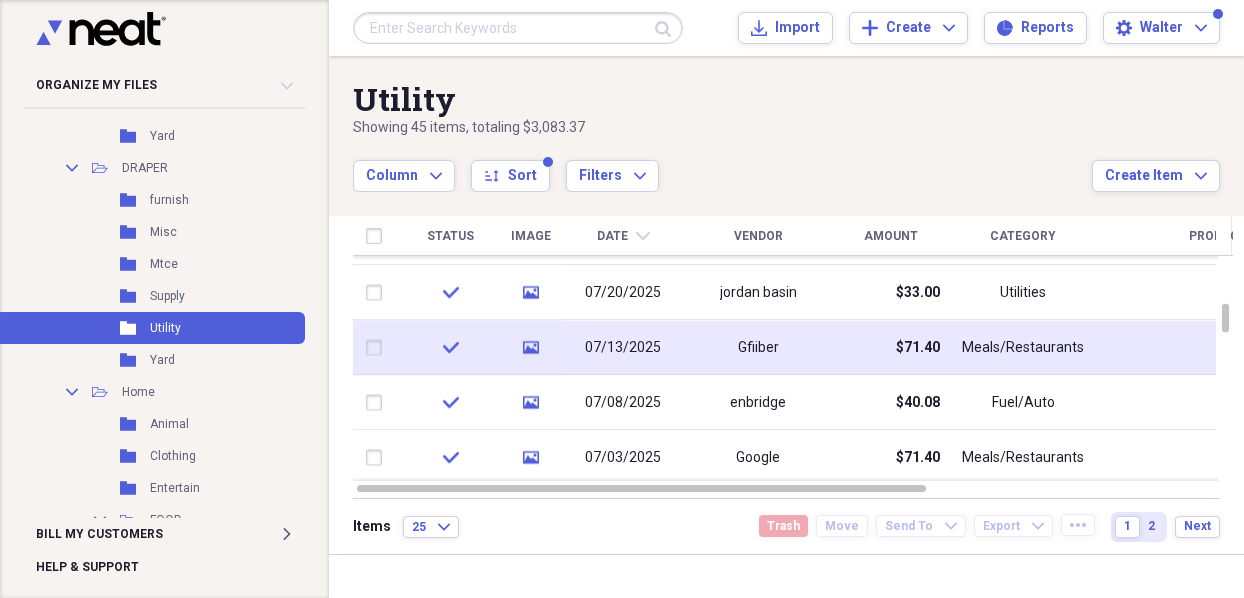 click on "Gfiiber" at bounding box center (758, 347) 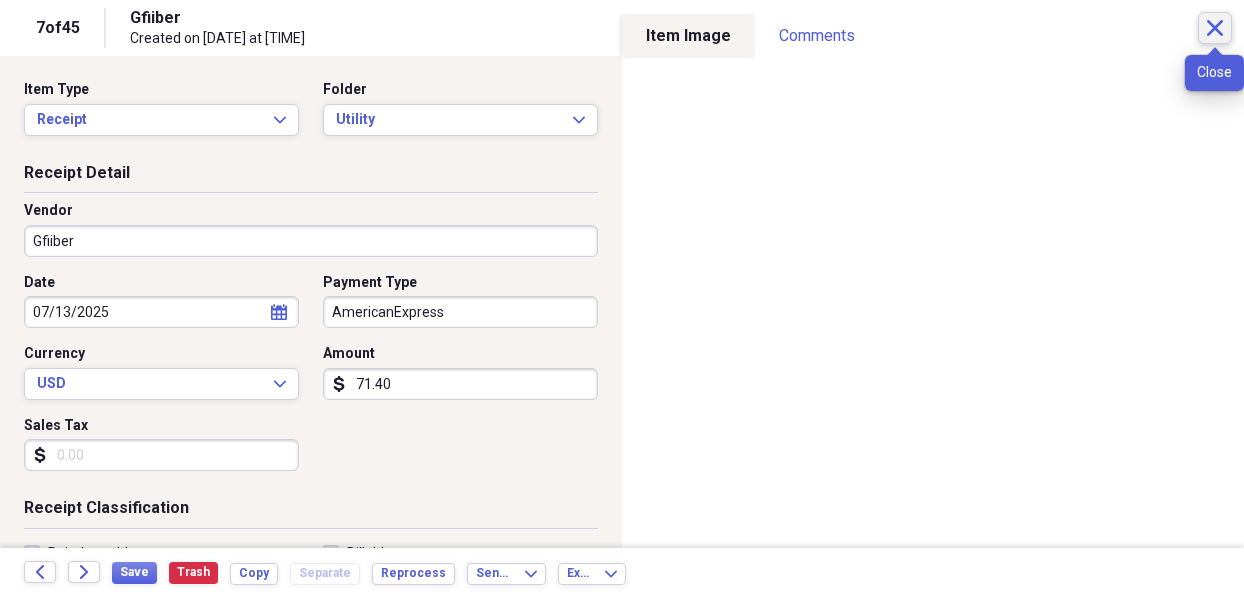 click on "Close" 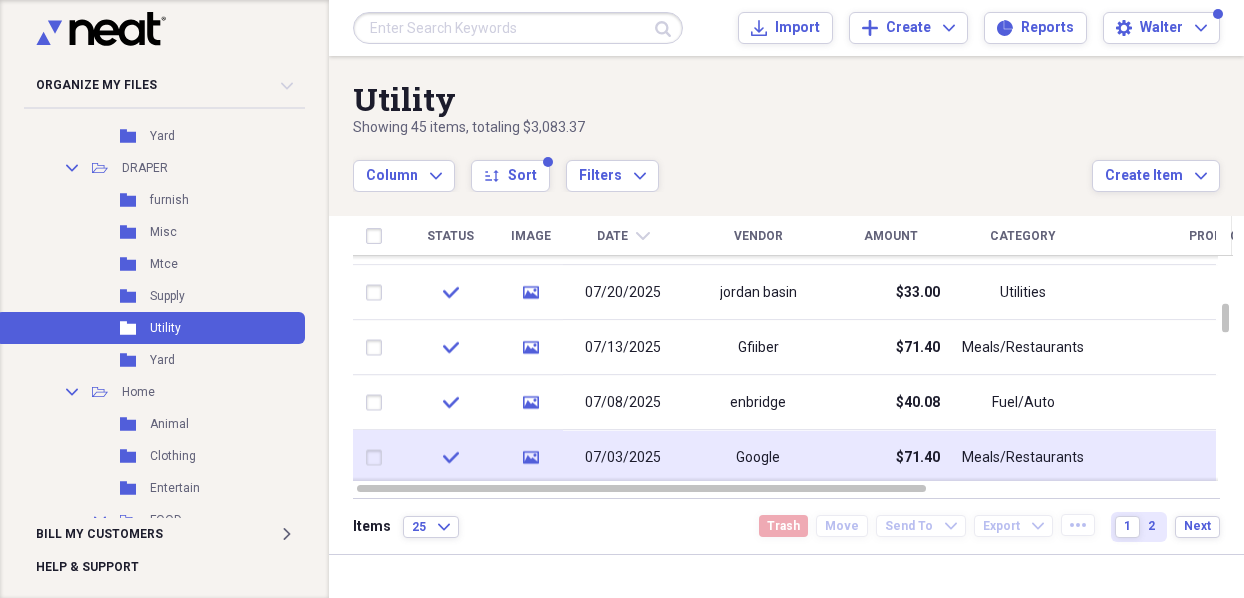 click on "07/03/2025" at bounding box center (623, 457) 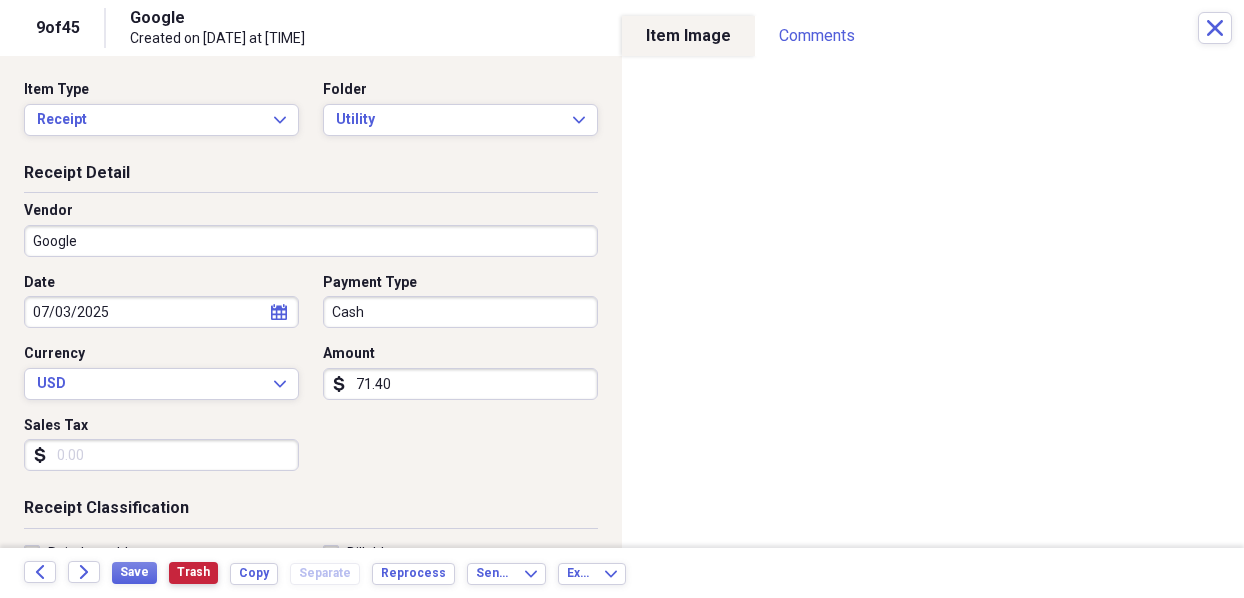 click on "Trash" at bounding box center [193, 572] 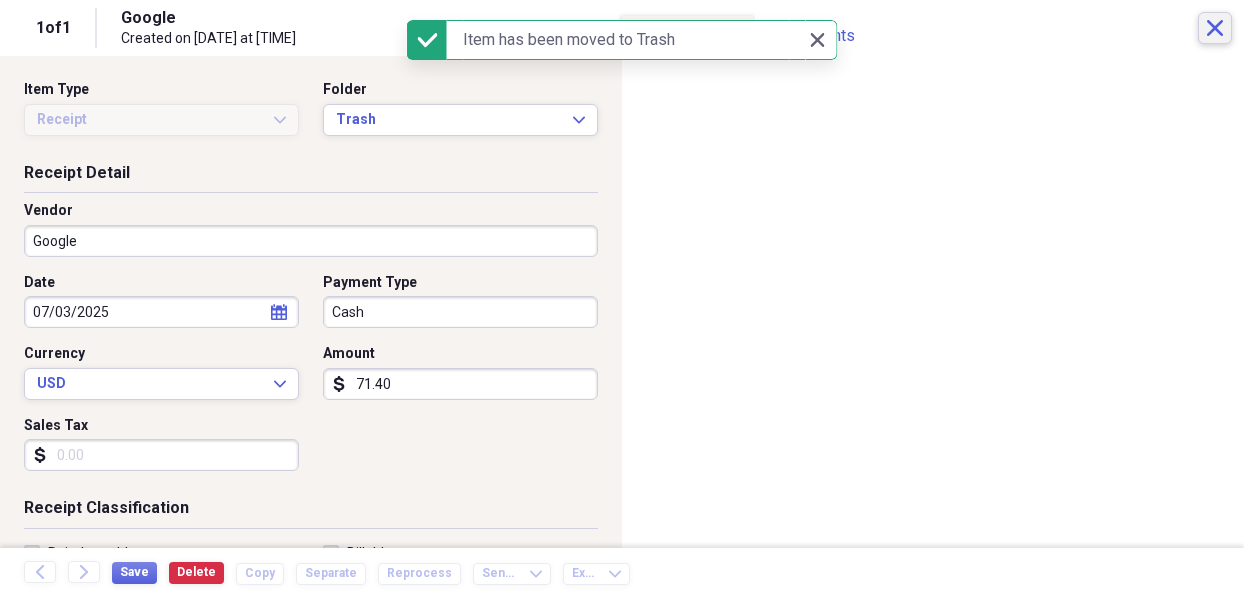 click on "Close" 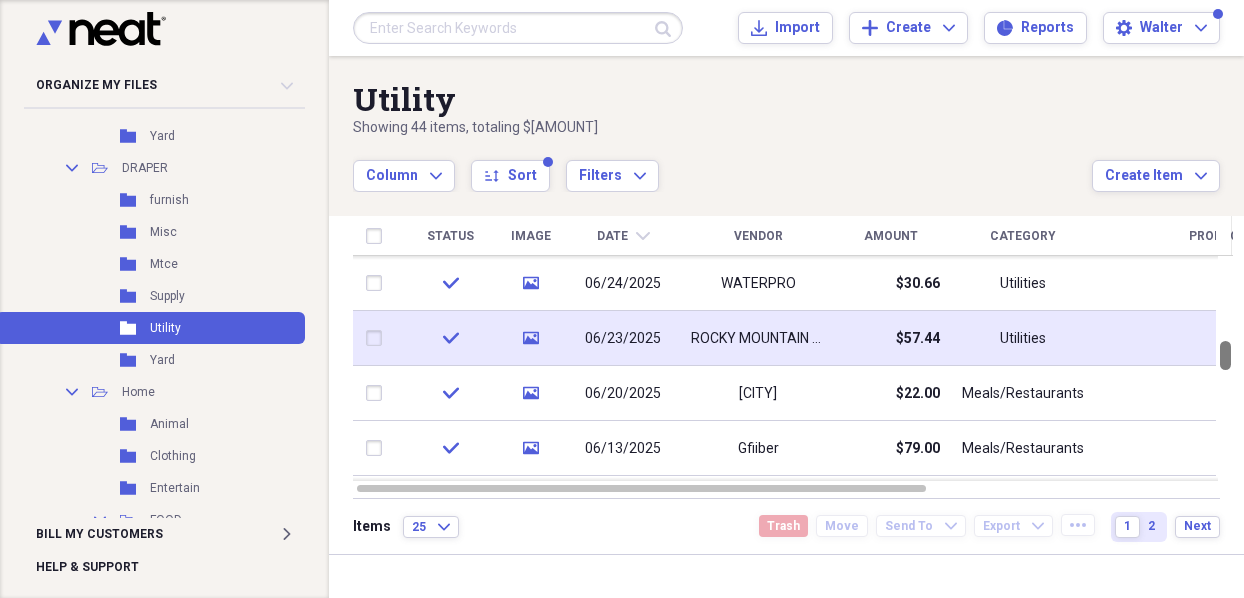 drag, startPoint x: 1236, startPoint y: 325, endPoint x: 1220, endPoint y: 361, distance: 39.39543 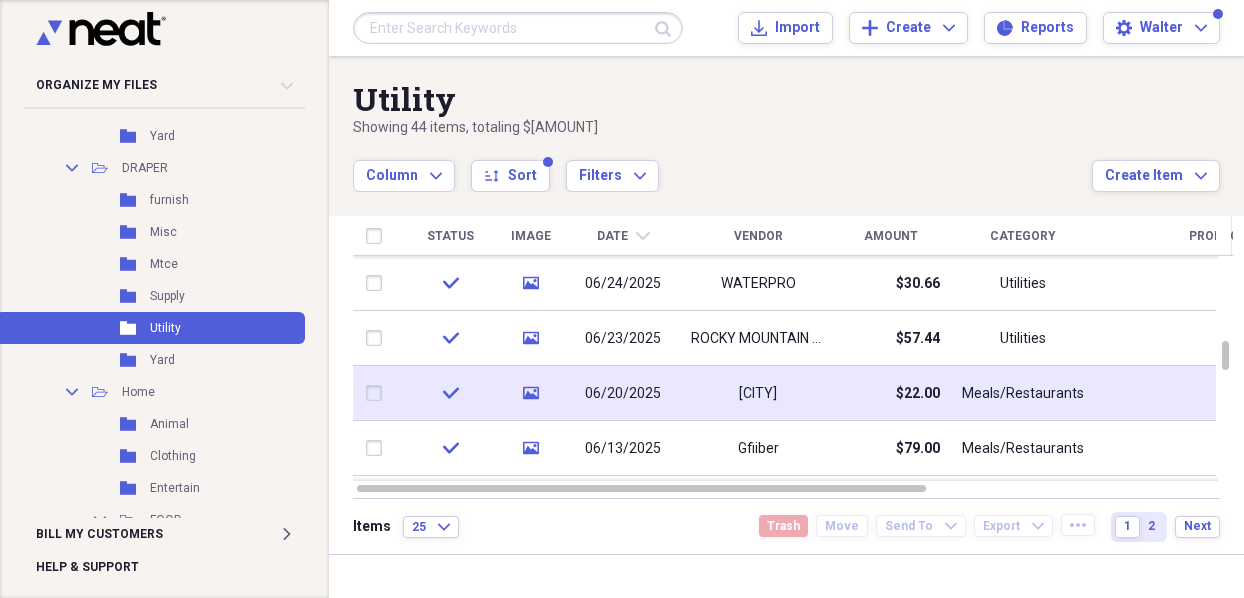 click on "$22.00" at bounding box center (890, 393) 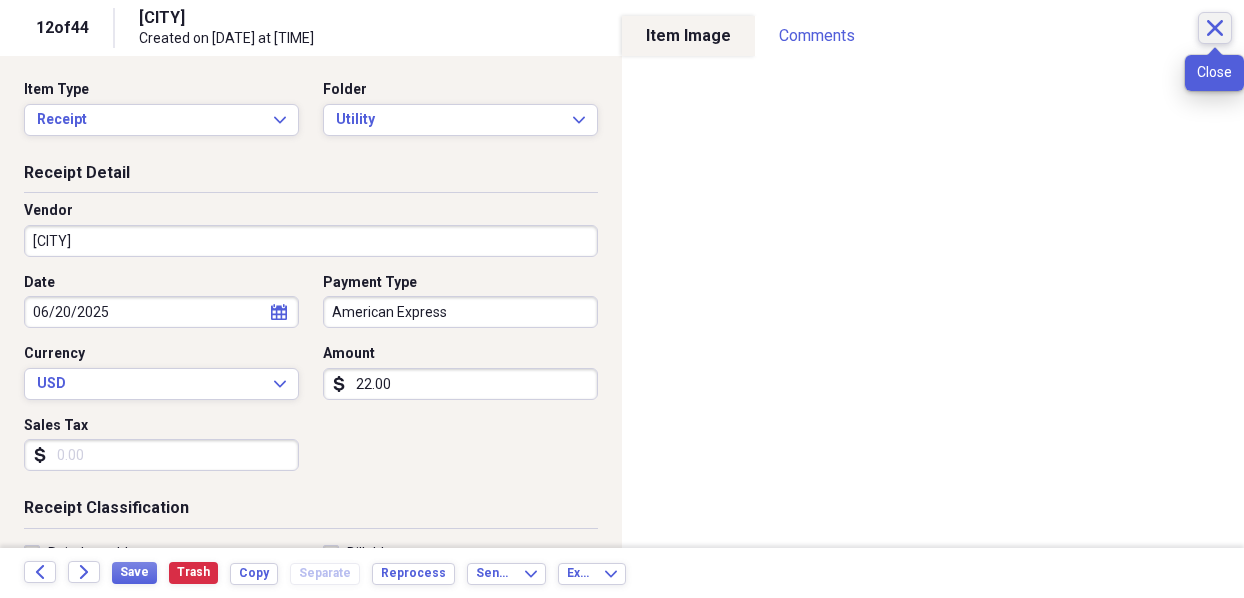click on "Close" 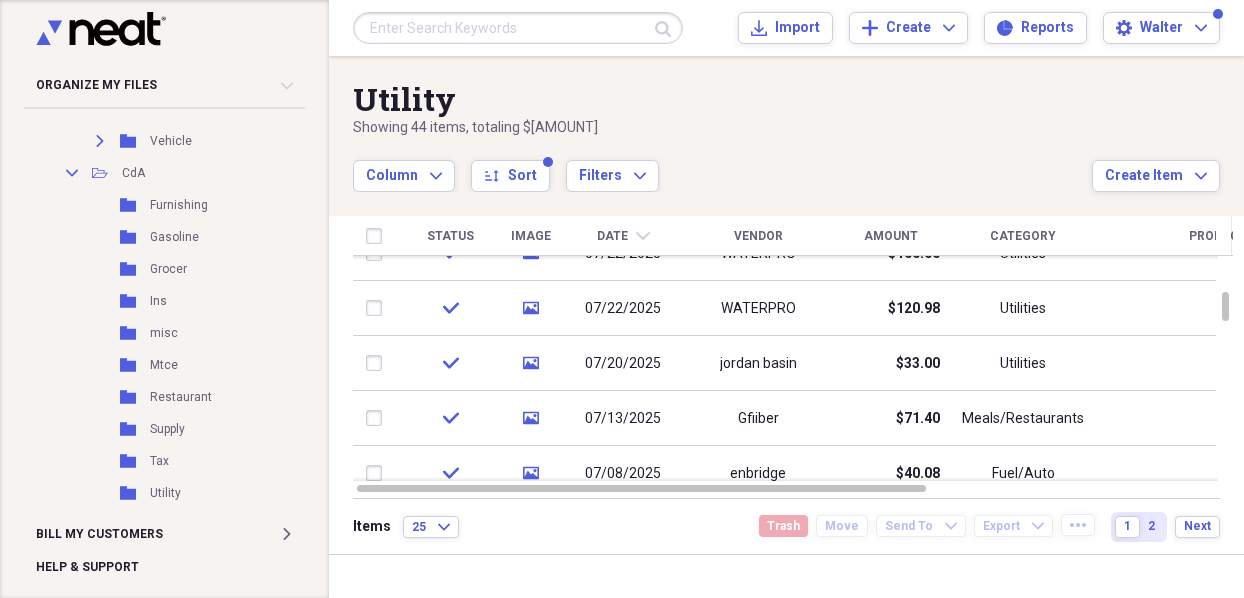 scroll, scrollTop: 589, scrollLeft: 0, axis: vertical 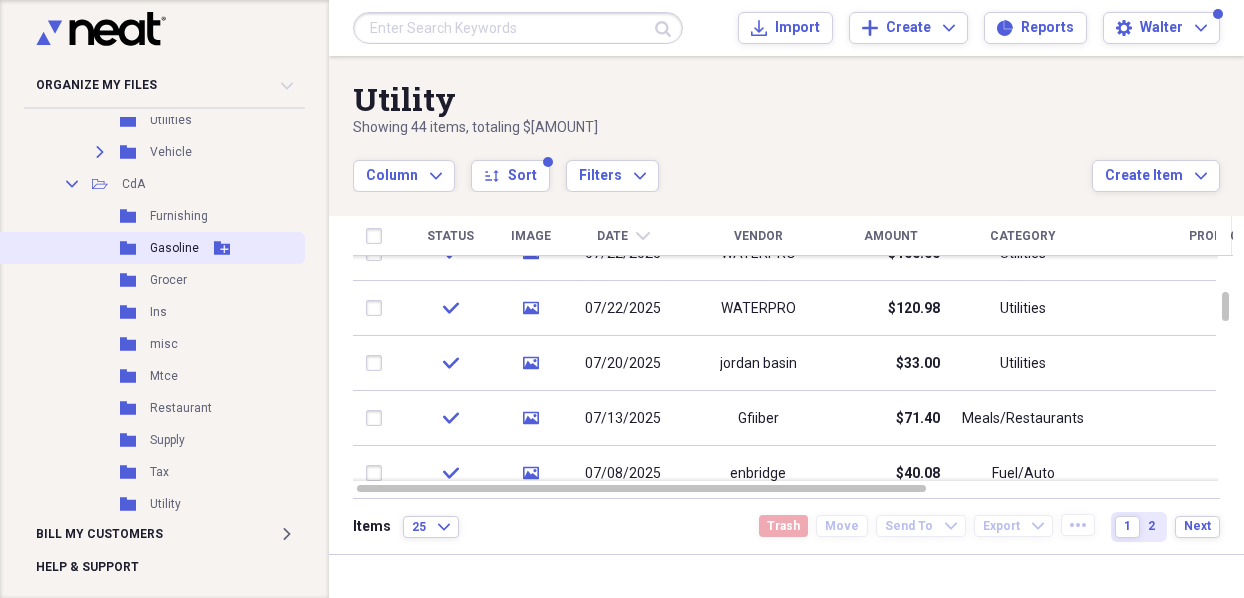 click on "Gasoline" at bounding box center (174, 248) 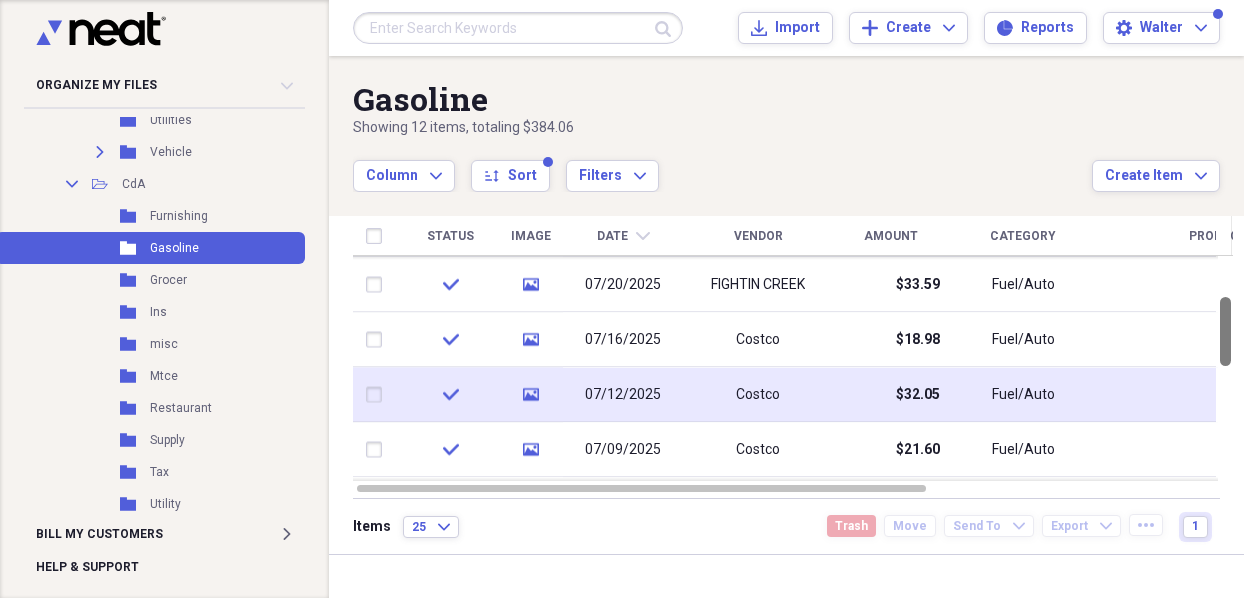 drag, startPoint x: 1235, startPoint y: 278, endPoint x: 905, endPoint y: 387, distance: 347.5356 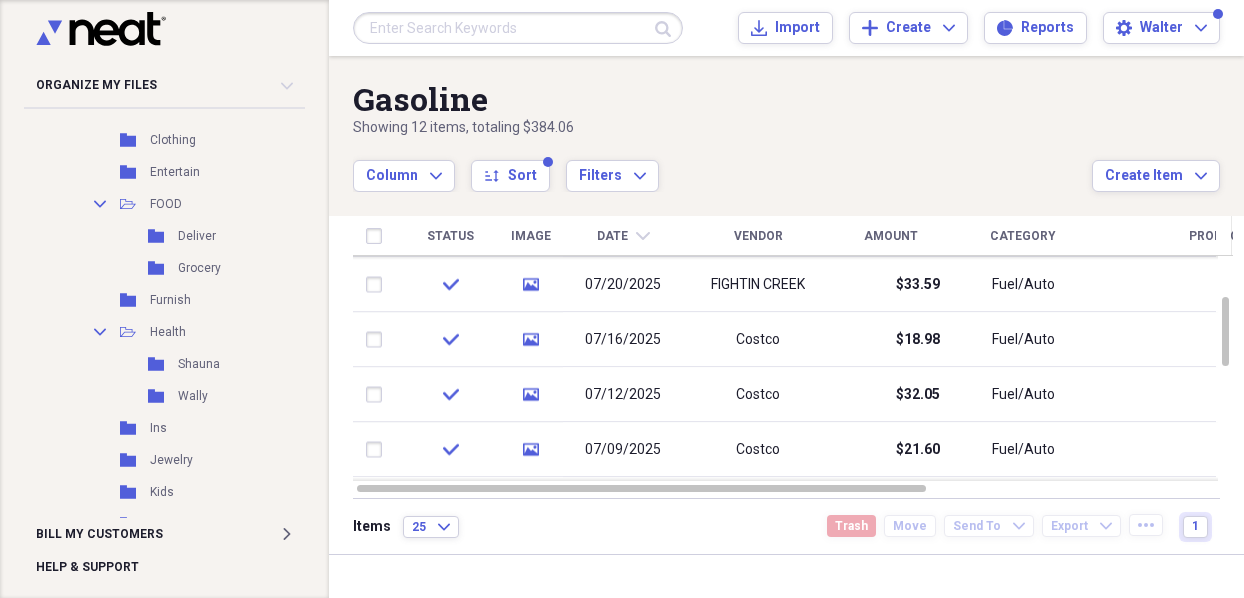 scroll, scrollTop: 1313, scrollLeft: 0, axis: vertical 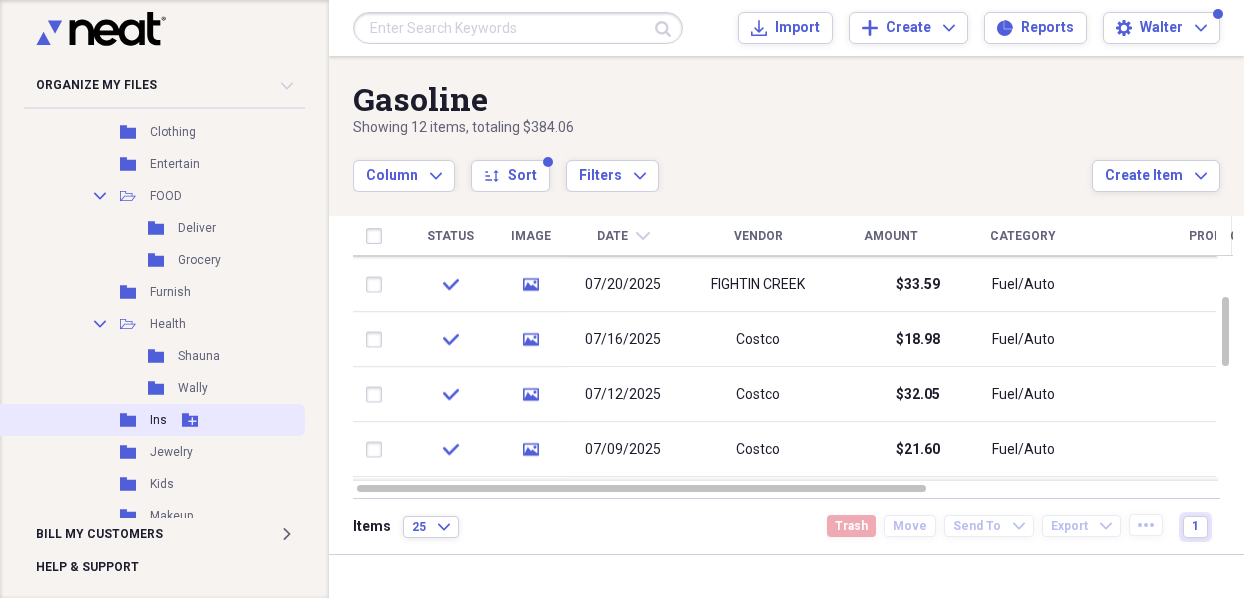 click on "Ins" at bounding box center (158, 420) 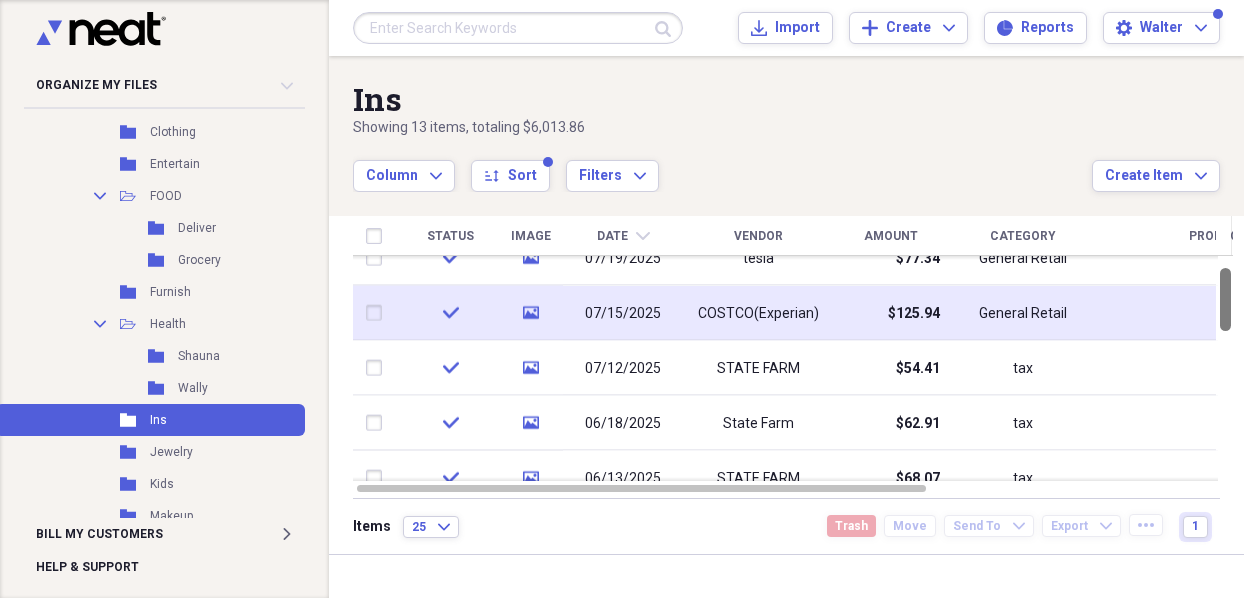 drag, startPoint x: 1237, startPoint y: 330, endPoint x: 985, endPoint y: 312, distance: 252.64204 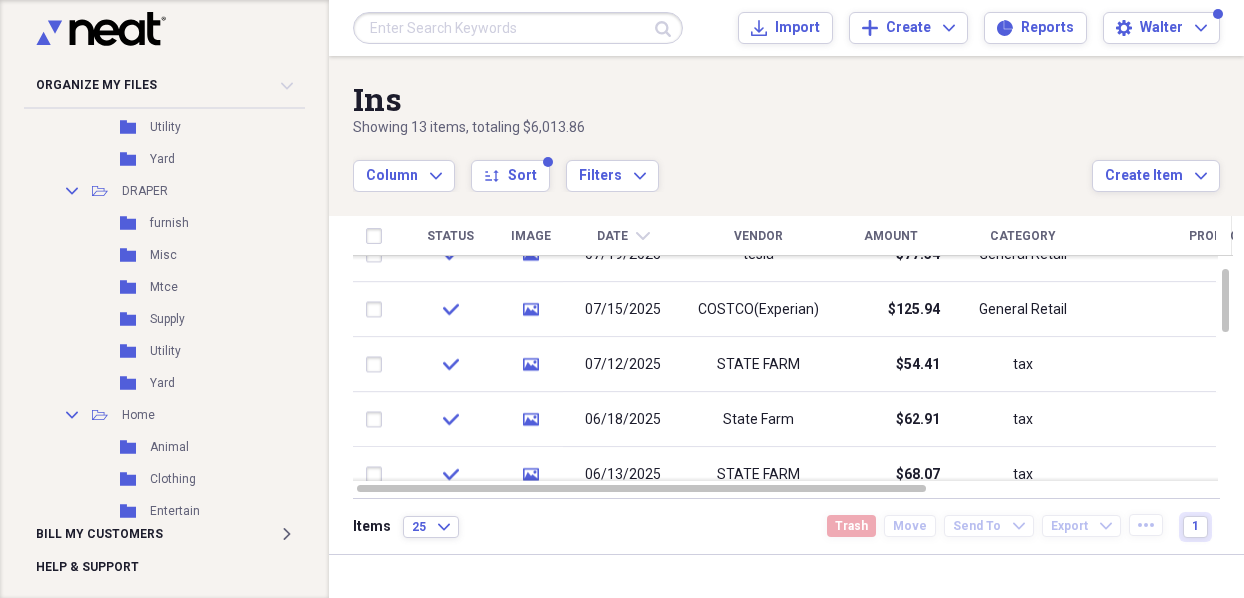 scroll, scrollTop: 943, scrollLeft: 0, axis: vertical 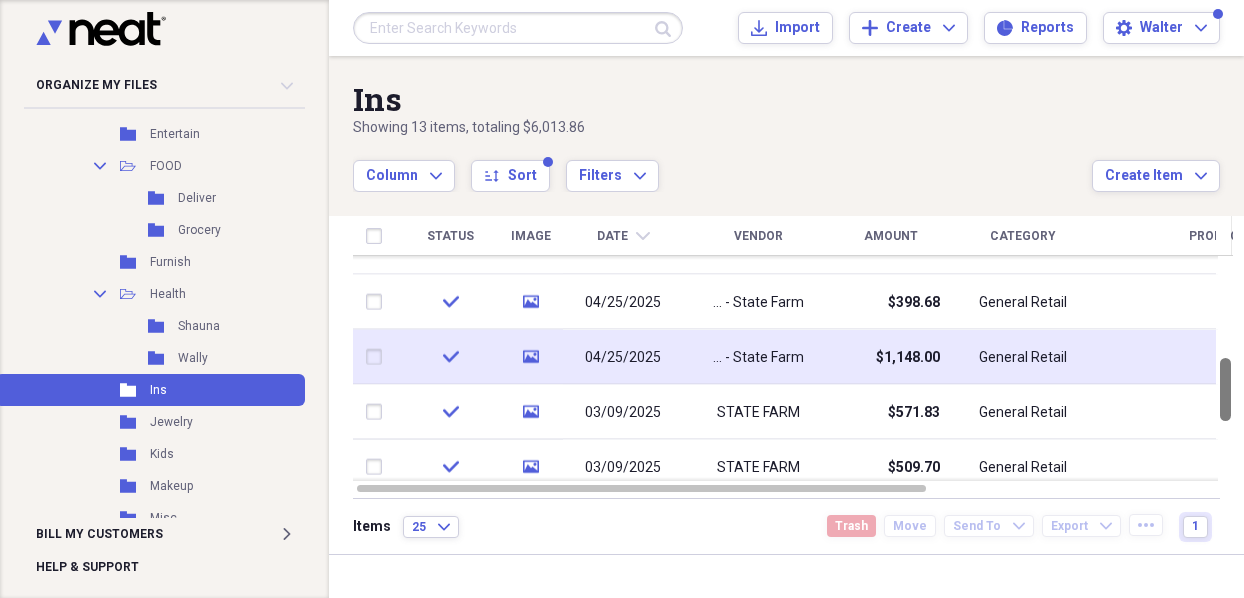 drag, startPoint x: 1232, startPoint y: 451, endPoint x: 1190, endPoint y: 368, distance: 93.0215 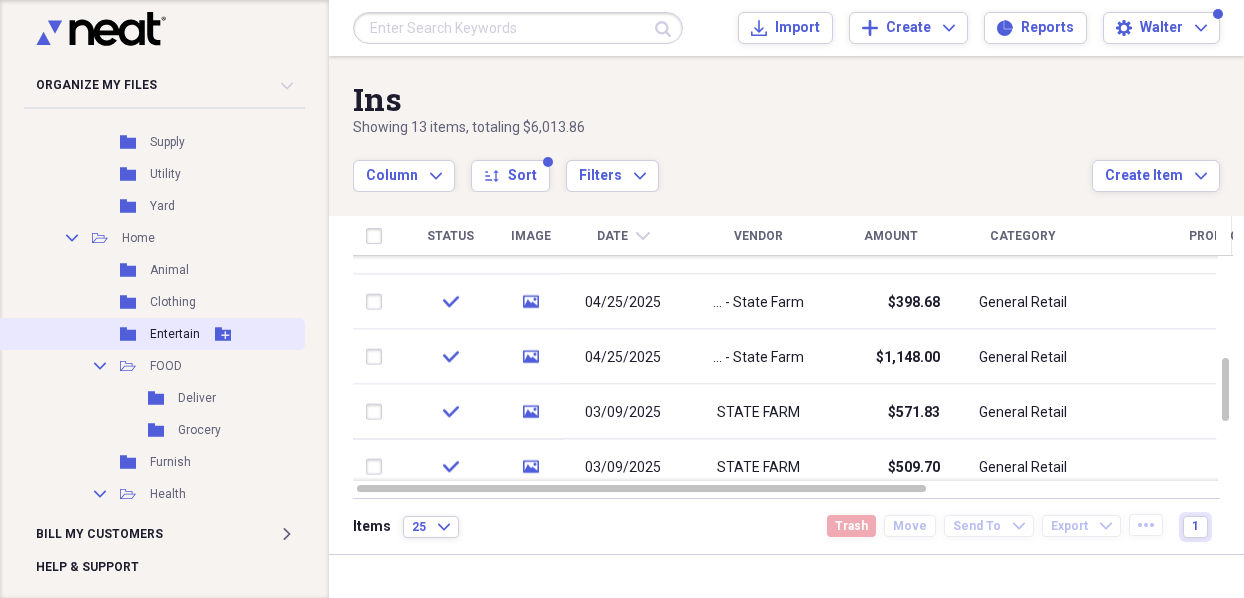 scroll, scrollTop: 1043, scrollLeft: 0, axis: vertical 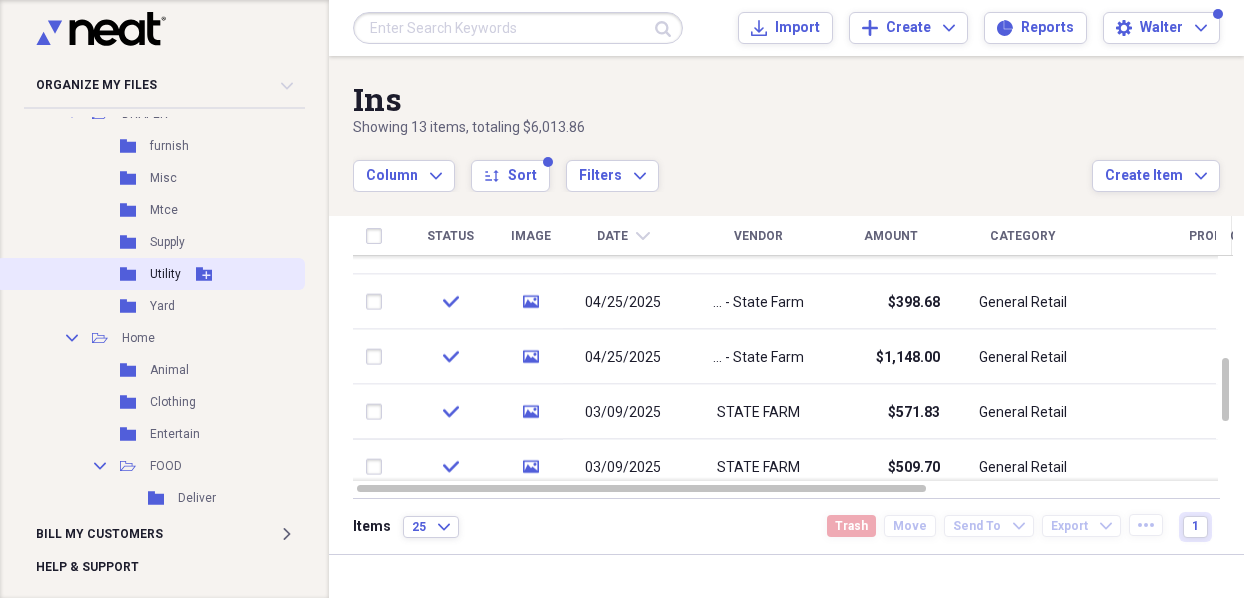 click 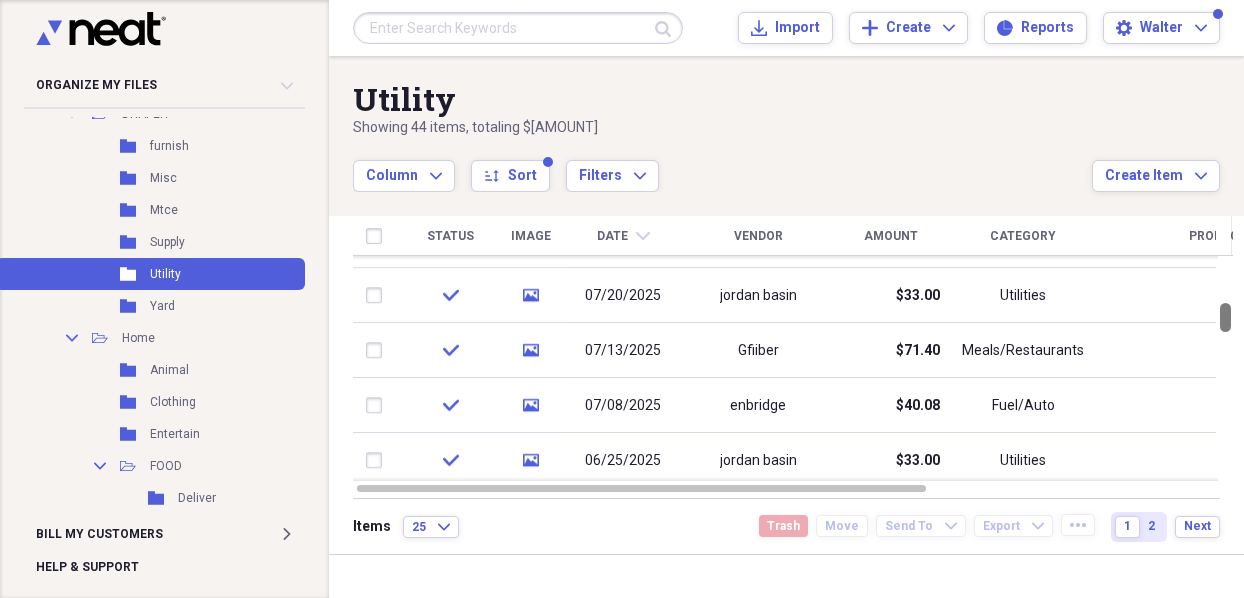 drag, startPoint x: 1233, startPoint y: 280, endPoint x: 1242, endPoint y: 323, distance: 43.931767 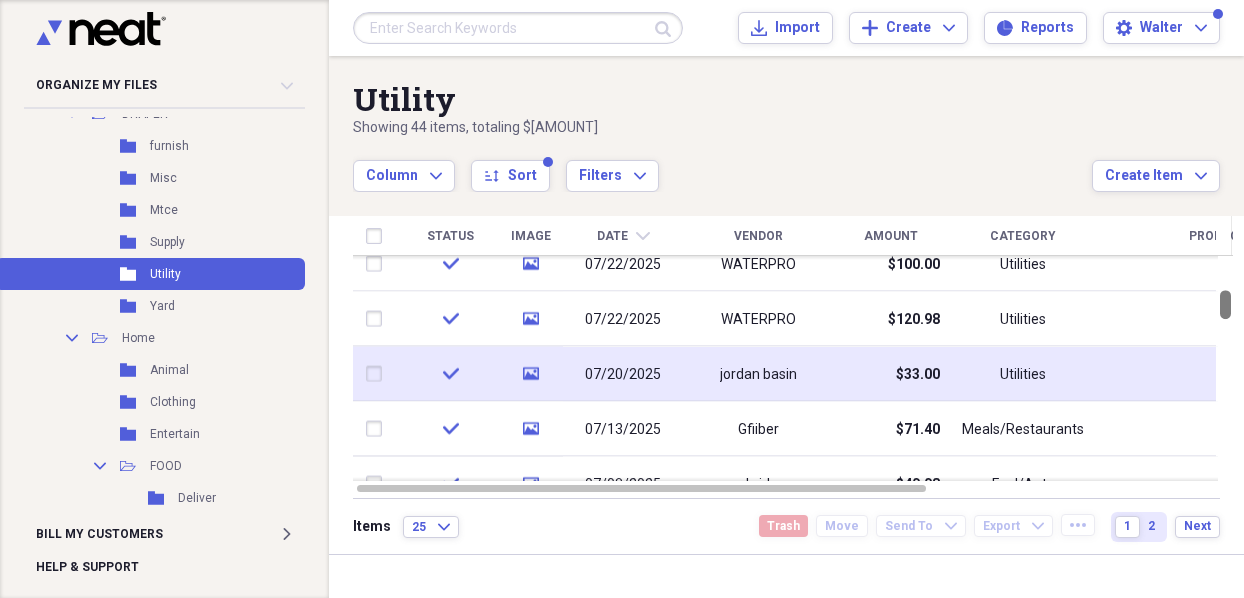 drag, startPoint x: 1235, startPoint y: 462, endPoint x: 1187, endPoint y: 353, distance: 119.1008 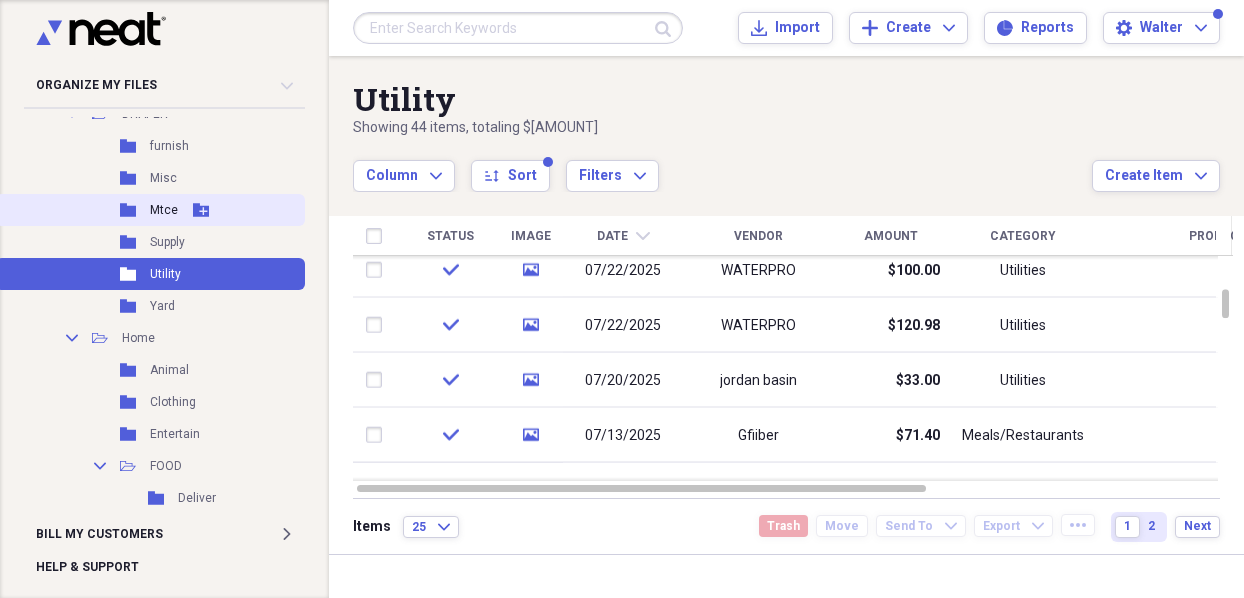 click on "Folder" 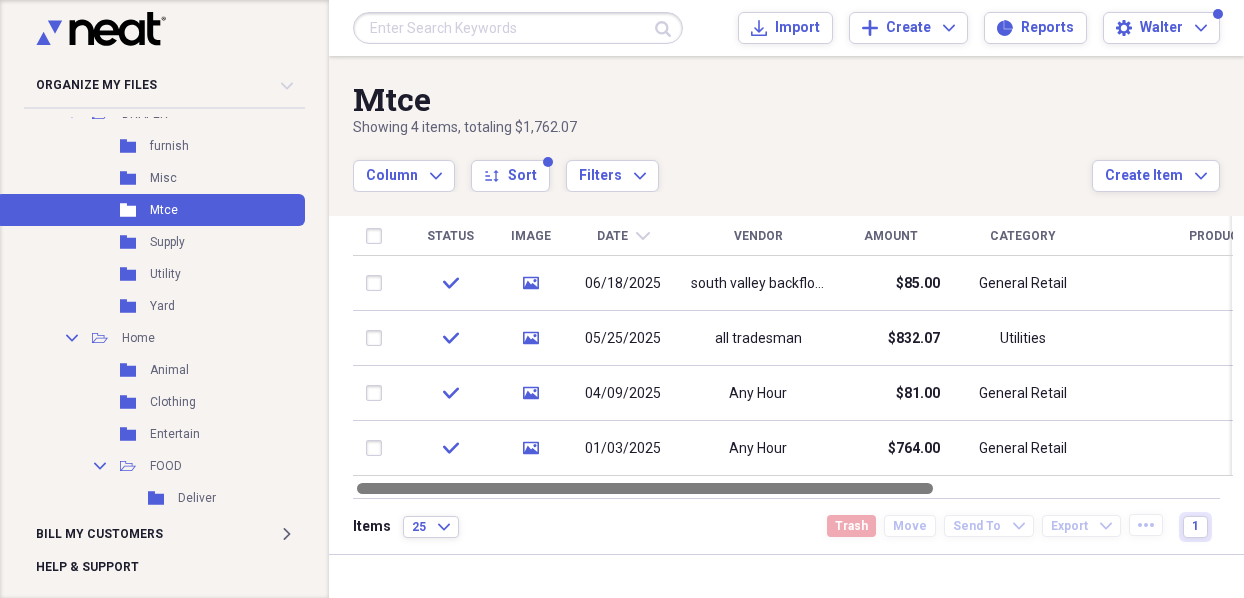 drag, startPoint x: 900, startPoint y: 486, endPoint x: 842, endPoint y: 479, distance: 58.420887 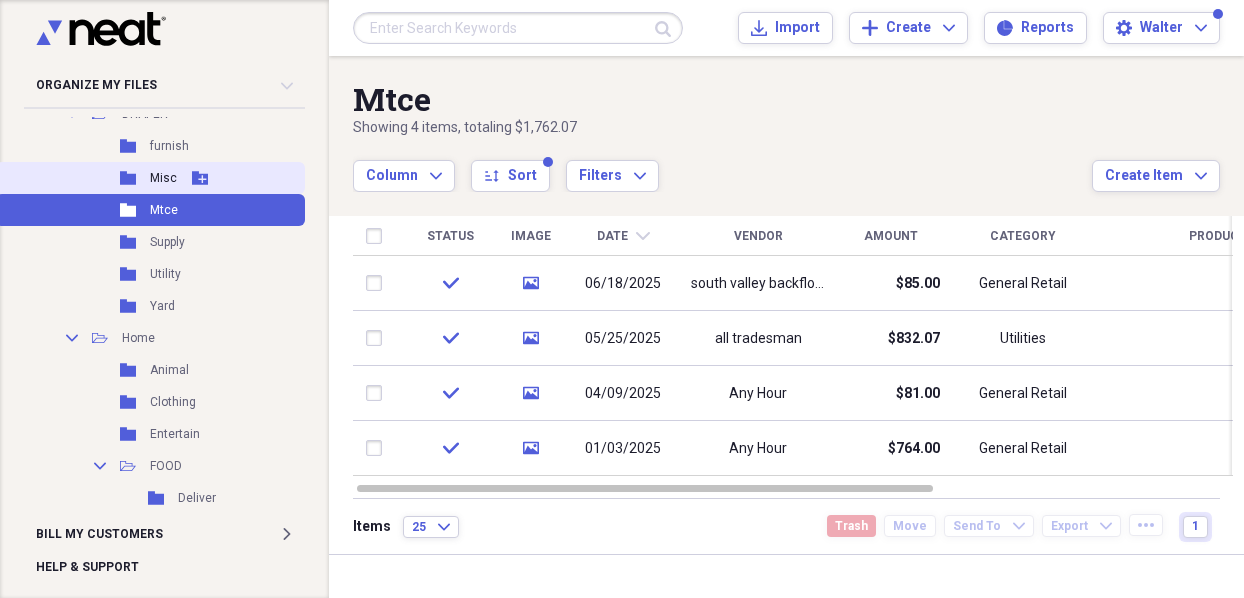 click on "Misc" at bounding box center [163, 178] 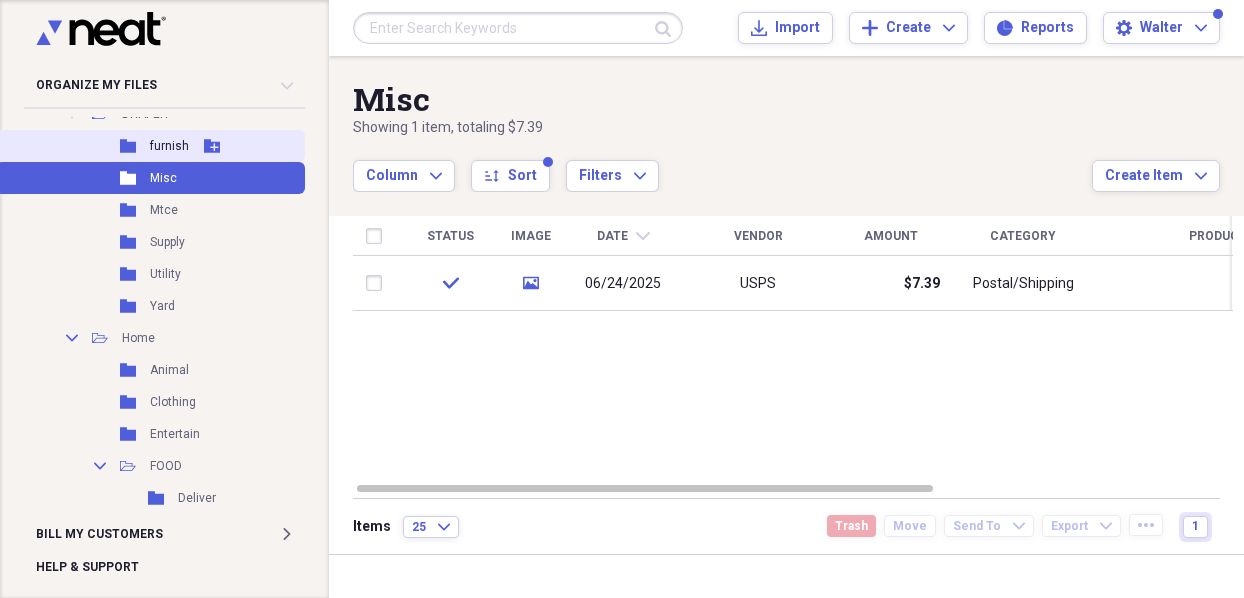 click on "furnish" at bounding box center [169, 146] 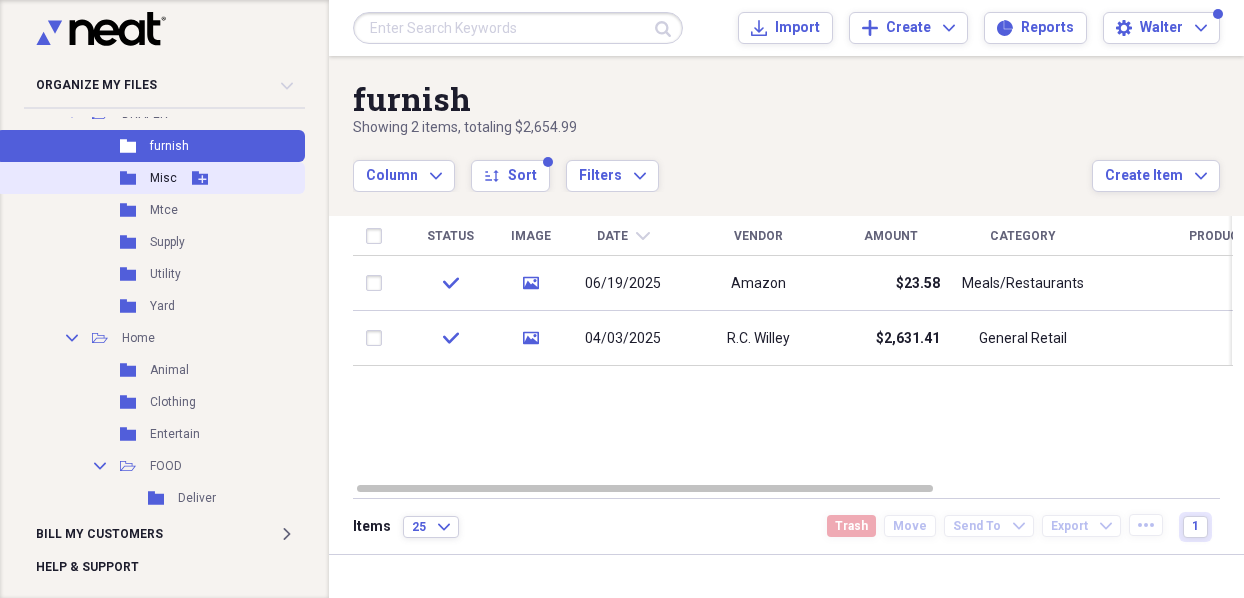 click on "Misc" at bounding box center (163, 178) 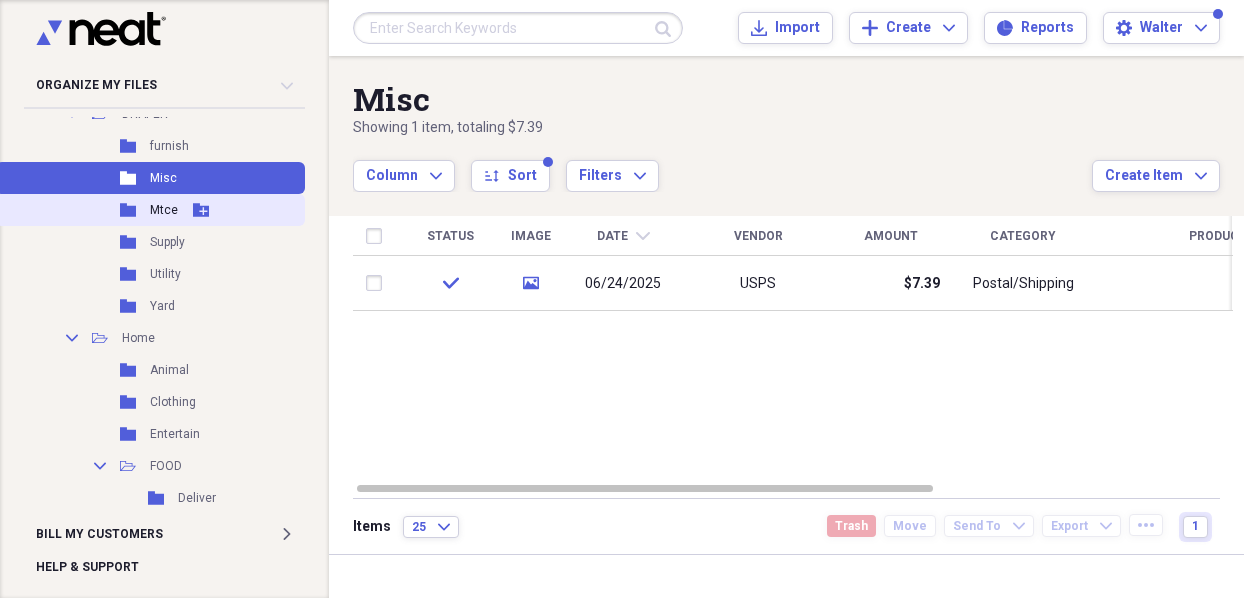 click on "Folder Mtce Add Folder" at bounding box center (150, 210) 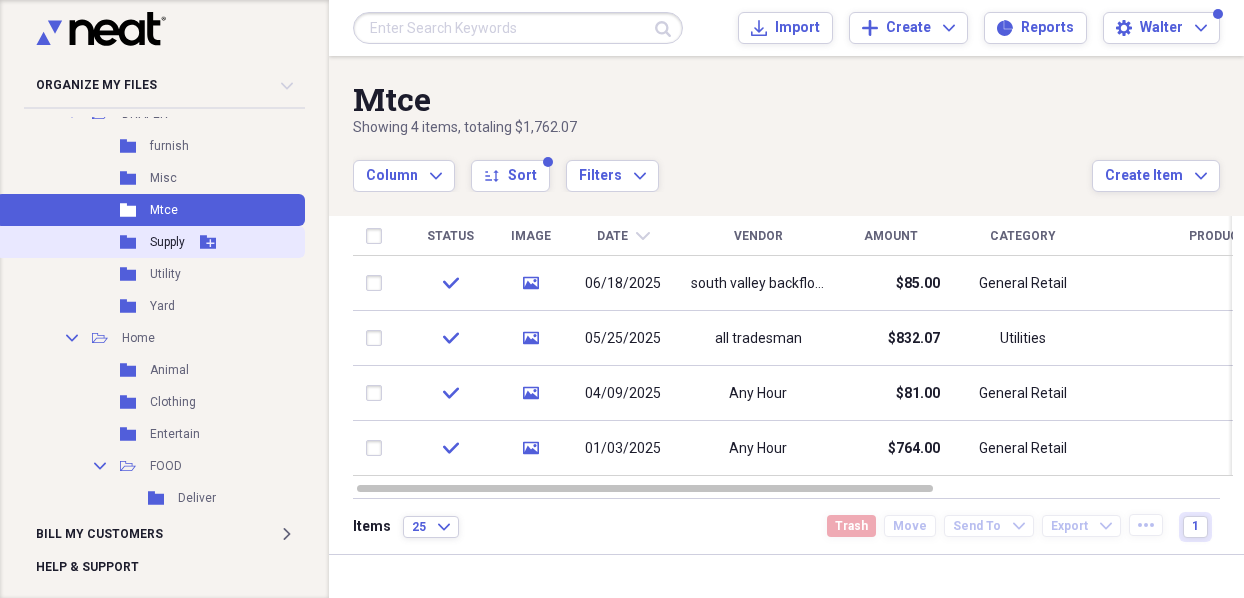 click on "Folder Supply Add Folder" at bounding box center [150, 242] 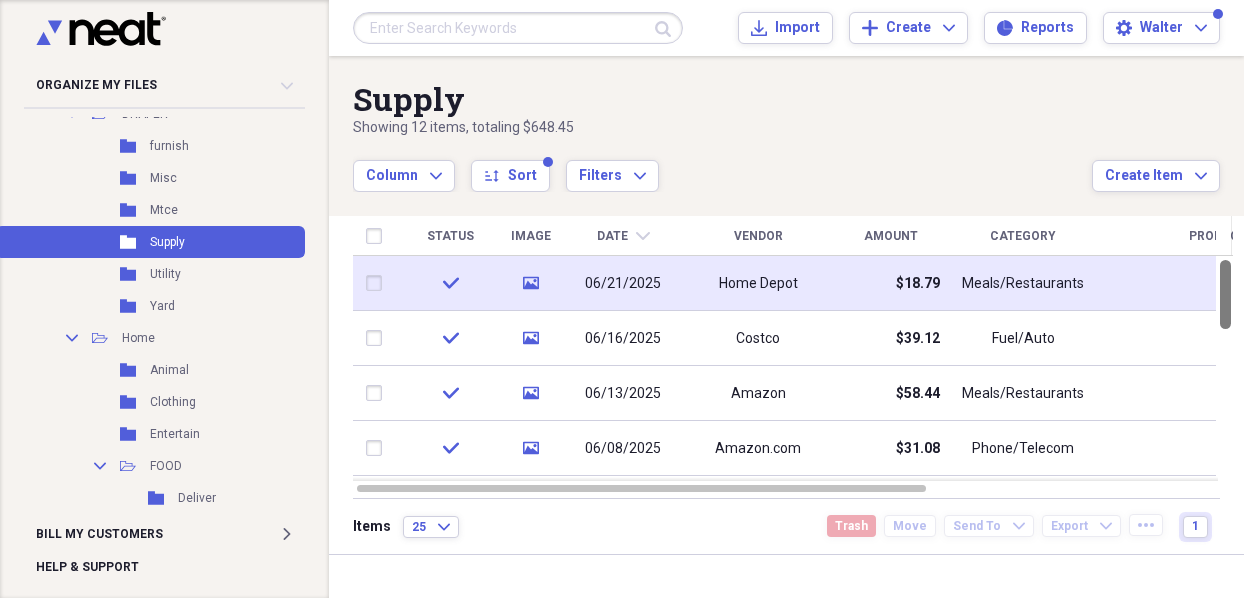 drag, startPoint x: 1238, startPoint y: 312, endPoint x: 1213, endPoint y: 291, distance: 32.649654 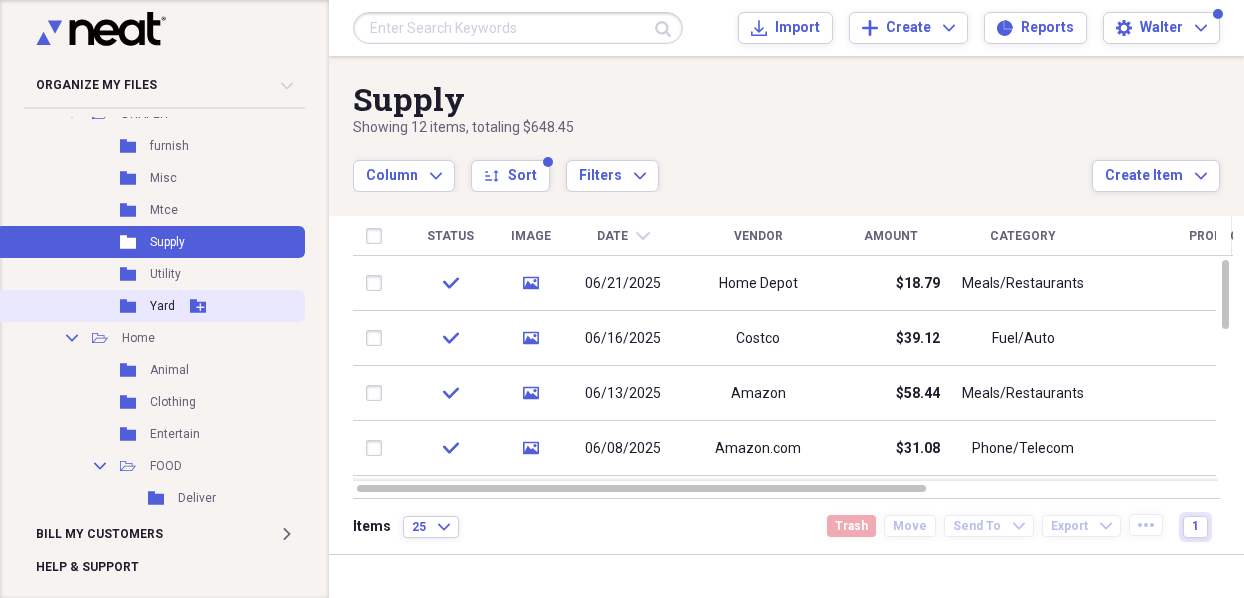 click on "Folder Yard Add Folder" at bounding box center [150, 306] 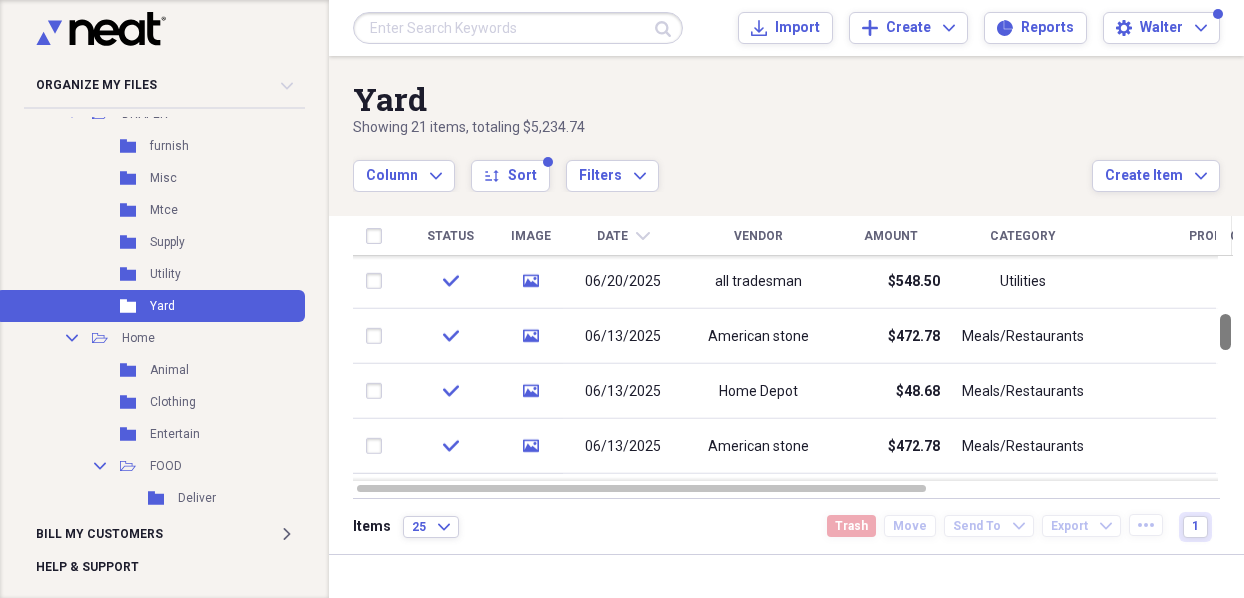 drag, startPoint x: 1239, startPoint y: 287, endPoint x: 1249, endPoint y: 341, distance: 54.91812 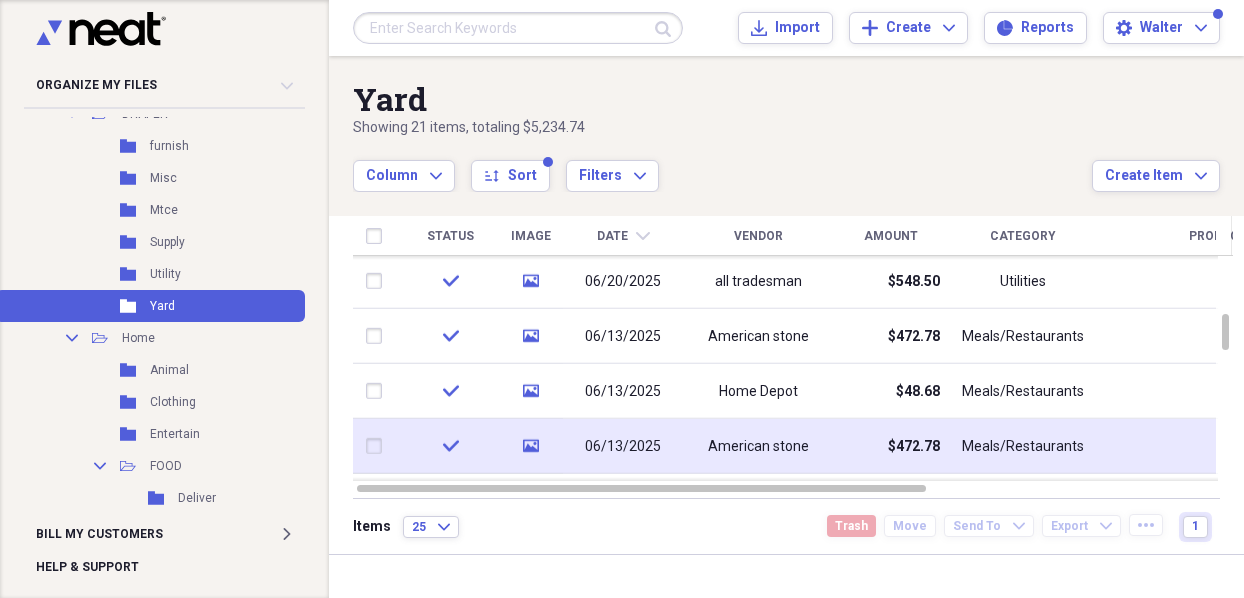 click on "American stone" at bounding box center (758, 446) 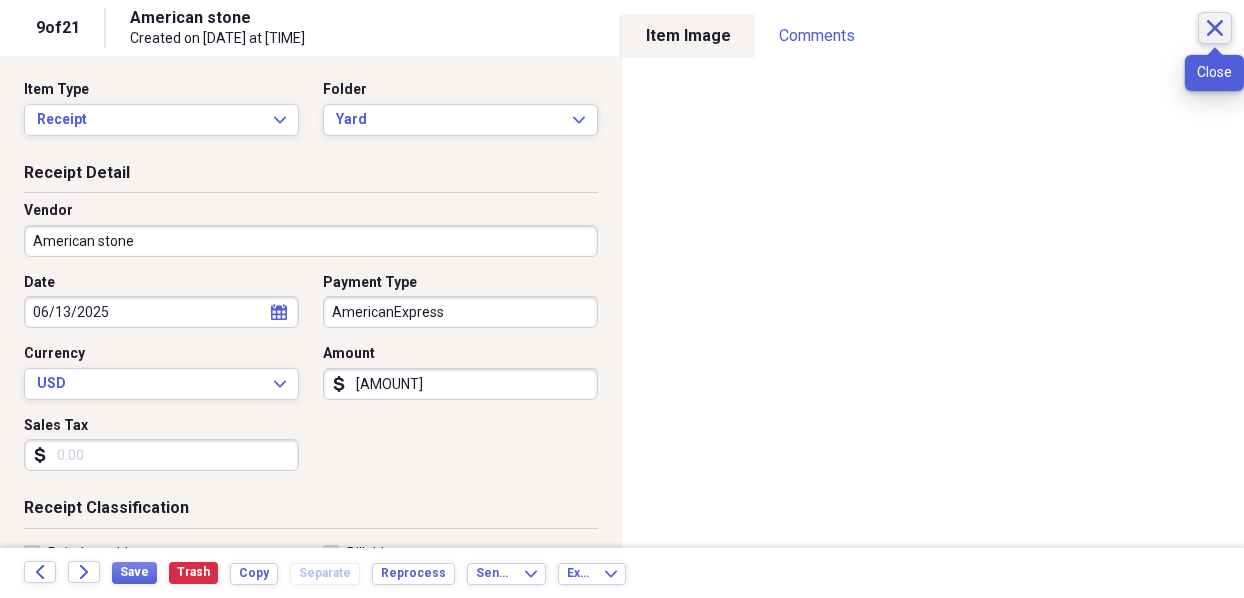 click on "Close" 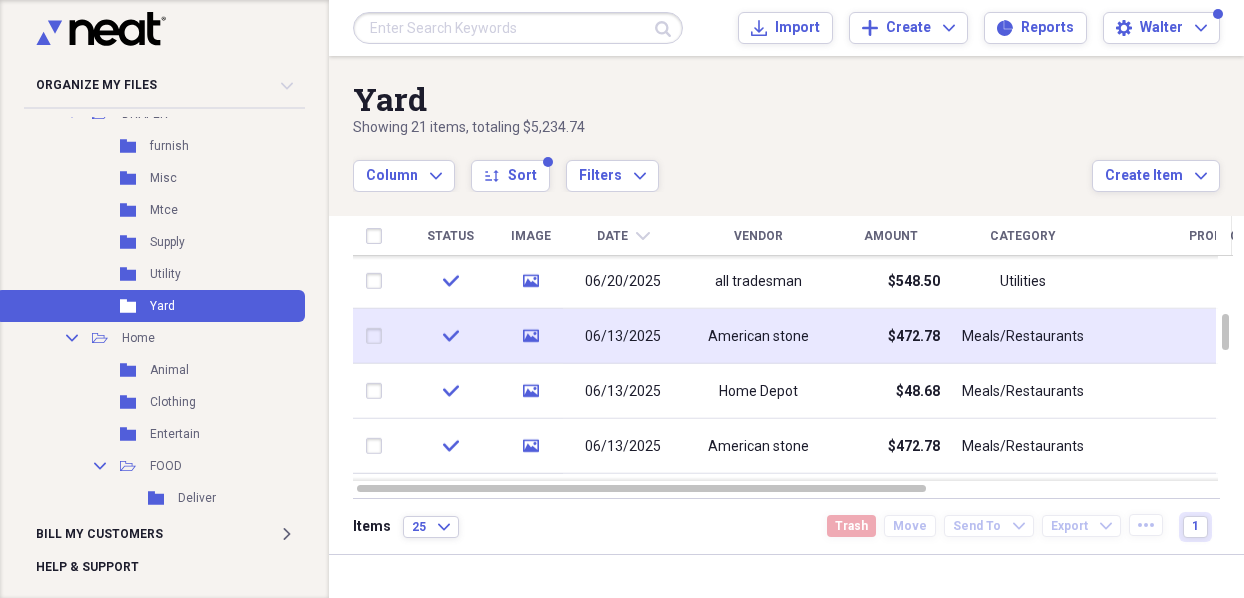 click on "$472.78" at bounding box center [890, 336] 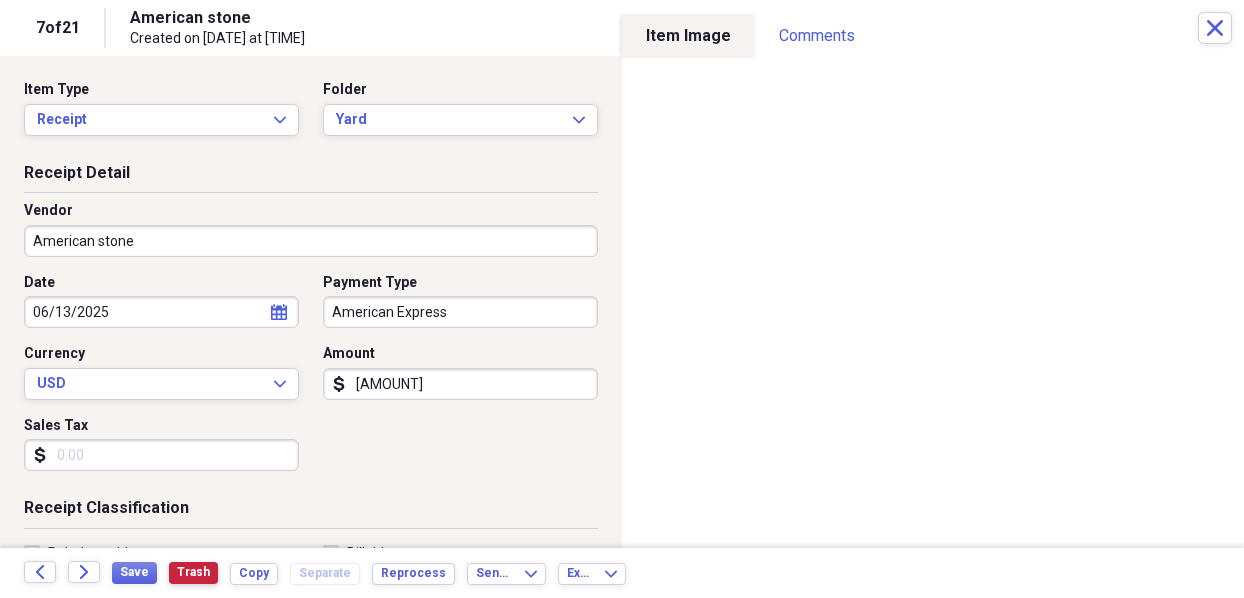 click on "Trash" at bounding box center (193, 572) 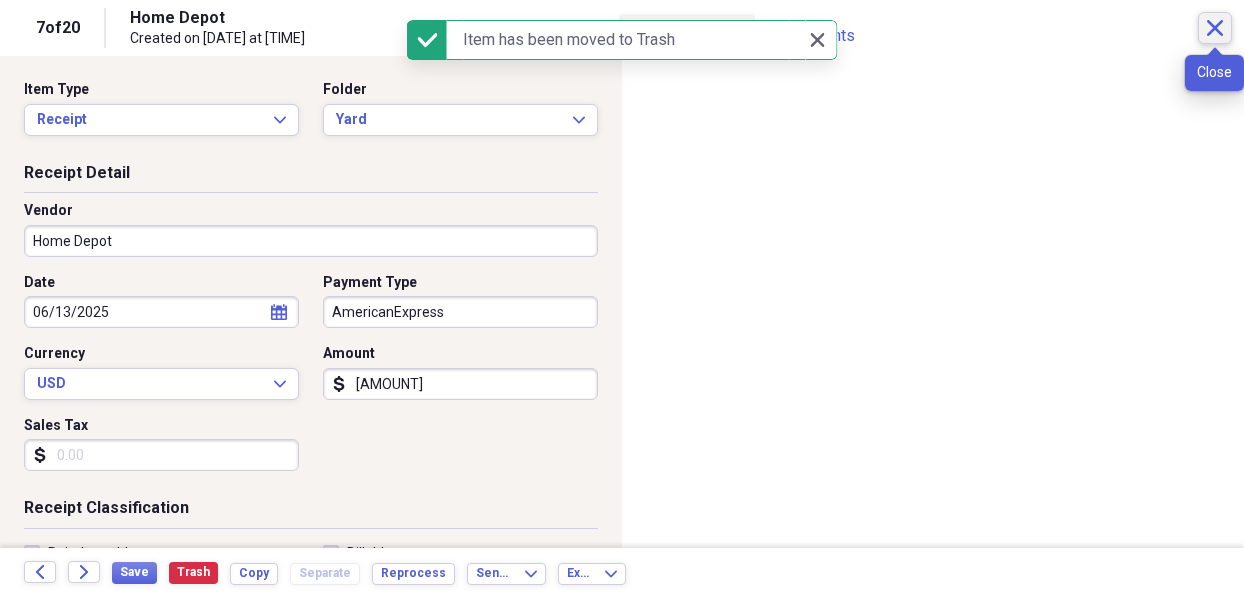 click on "Close" 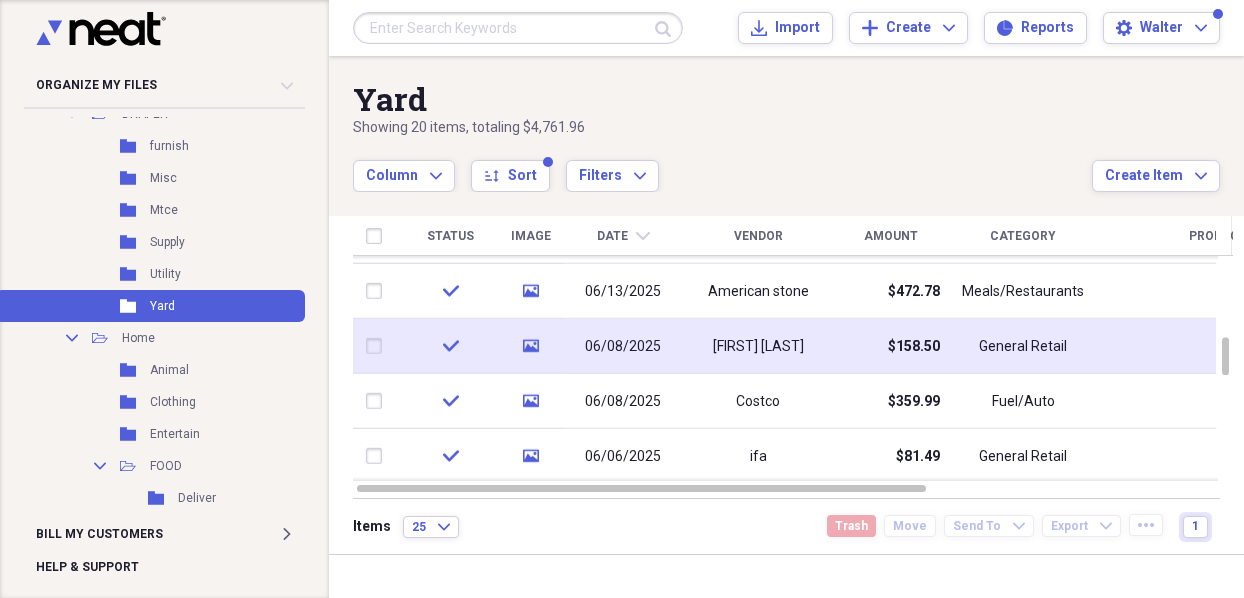 click on "$158.50" at bounding box center (890, 346) 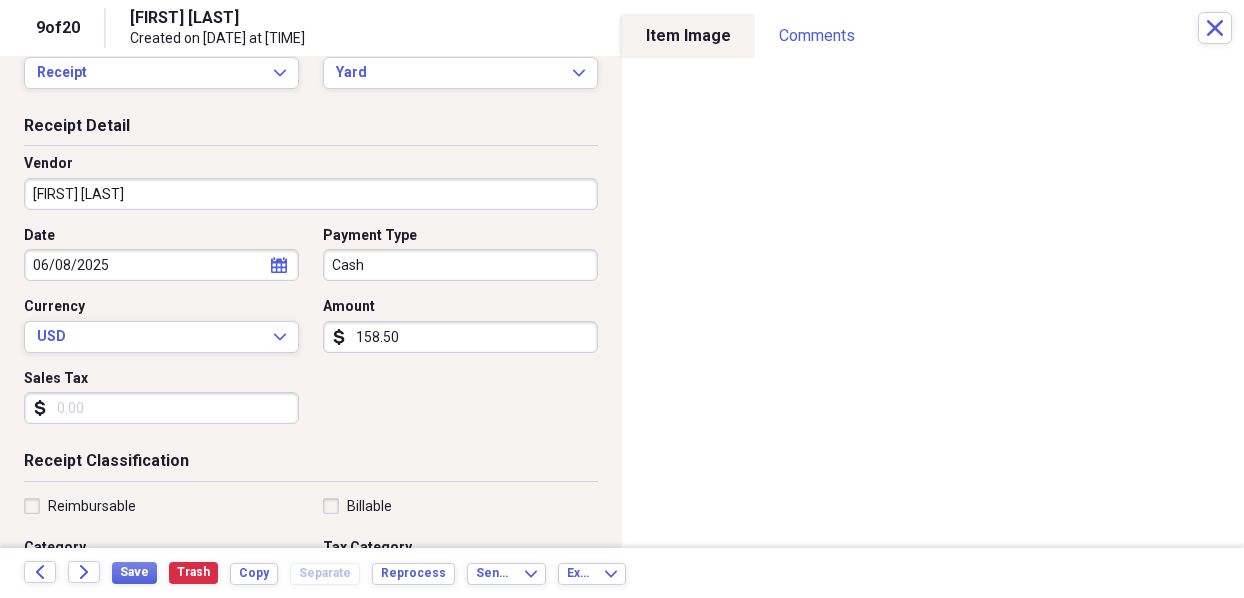 scroll, scrollTop: 0, scrollLeft: 0, axis: both 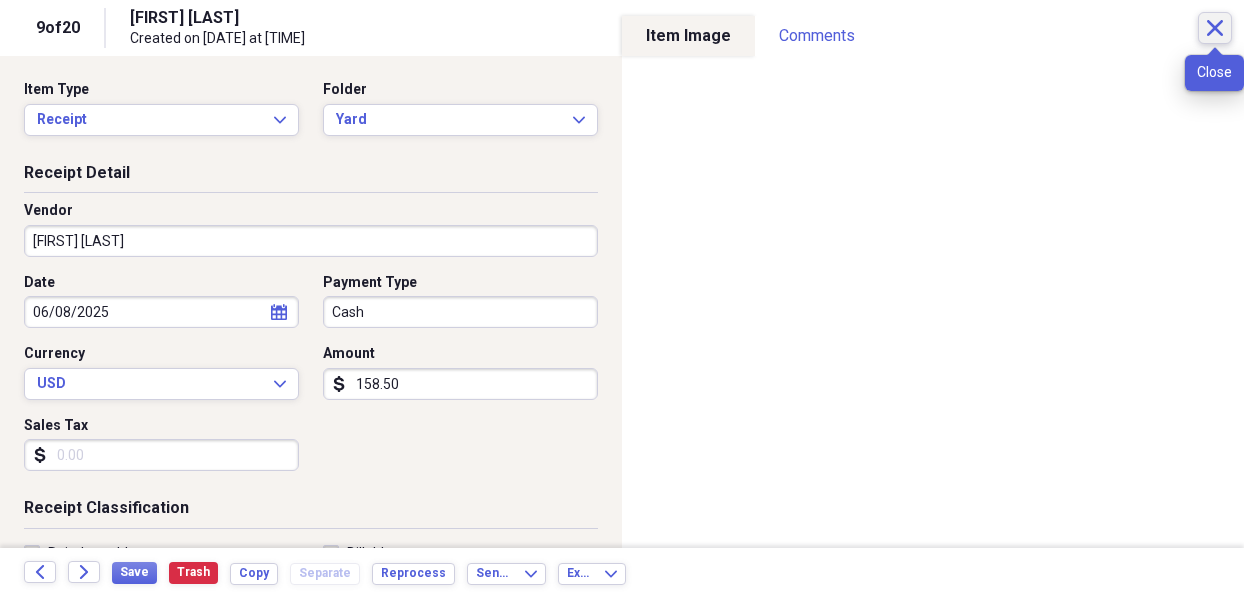 click on "Close" 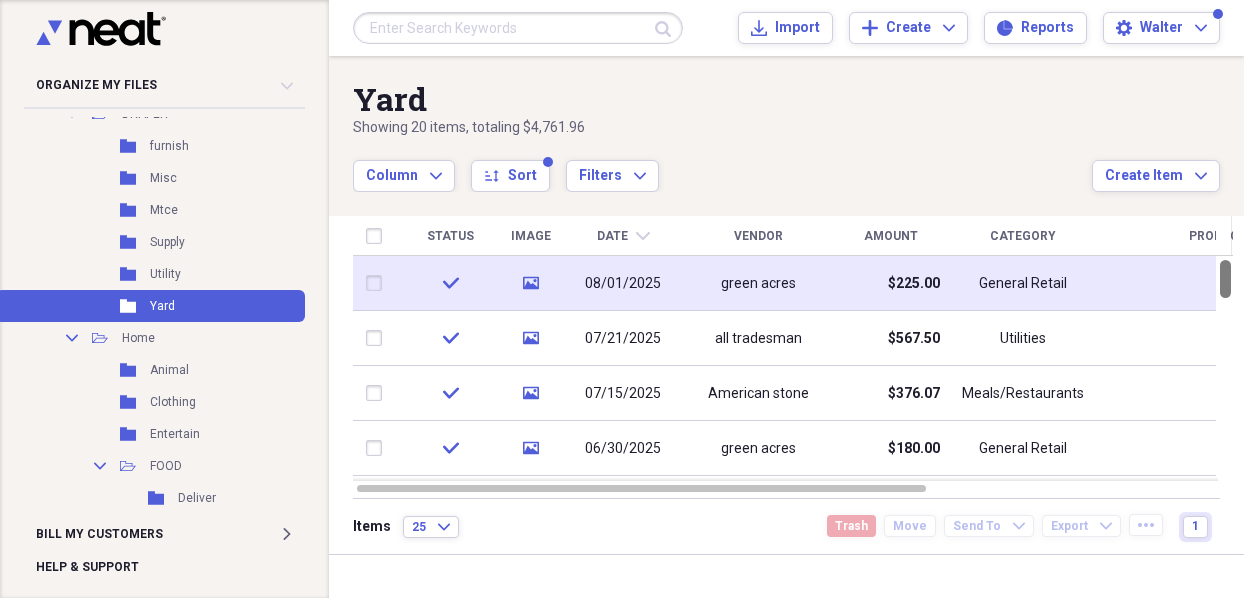 drag, startPoint x: 1235, startPoint y: 355, endPoint x: 1228, endPoint y: 268, distance: 87.28116 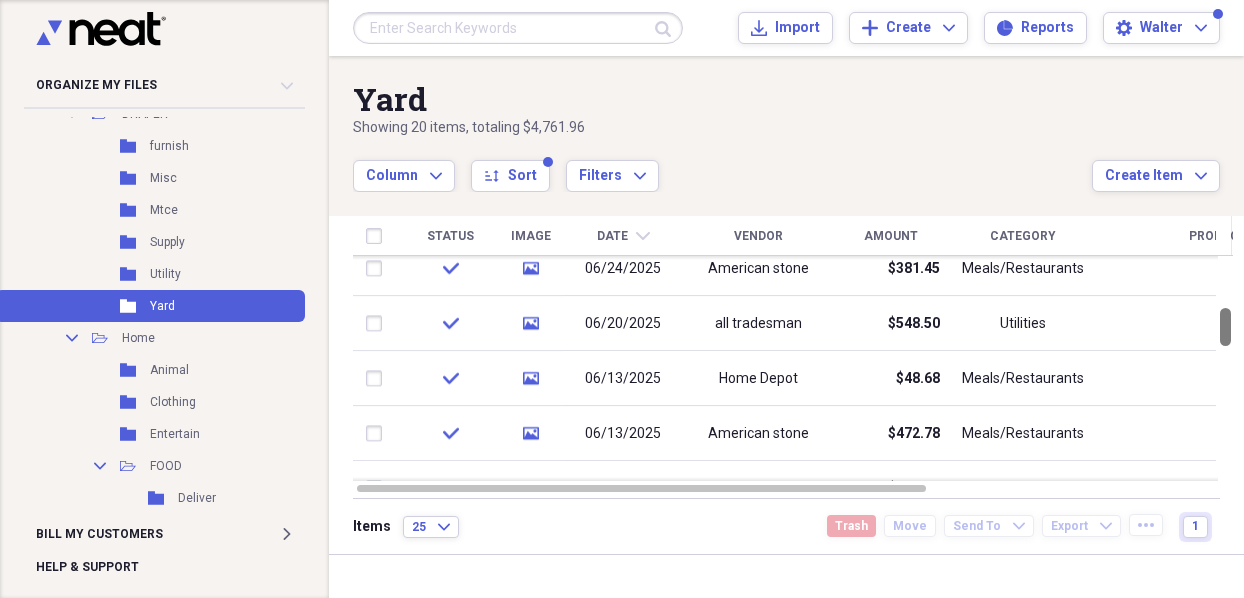 click on "Organize My Files 1 Collapse Unfiled Needs Review 1 Unfiled All Files Unfiled Unfiled Unfiled Saved Reports Collapse My Cabinet My Cabinet Add Folder Expand Folder 2021 Add Folder Expand Folder 2022 Add Folder Expand Folder 2023 Add Folder Expand Folder 2024 Add Folder Collapse Open Folder 2025 Add Folder Collapse Open Folder BUSINESS Add Folder Folder Accountant Add Folder Folder Athena Add Folder Folder Fees Add Folder Folder Insurance Add Folder Folder Misc Add Folder Expand Folder Salary Add Folder Folder Supply Add Folder Folder Utilities Add Folder Expand Folder Vehicle Add Folder Collapse Open Folder CdA Add Folder Folder Furnishing Add Folder Folder Gasoline Add Folder Folder Grocer Add Folder Folder Ins Add Folder Folder misc Add Folder Folder Mtce Add Folder Folder Restaurant Add Folder Folder Supply Add Folder Folder Tax Add Folder Folder Utility Add Folder Folder Yard Add Folder Collapse Open Folder DRAPER Add Folder Folder furnish Add Folder Folder Misc Add Folder Folder Mtce Add Folder Folder IT" at bounding box center (622, 299) 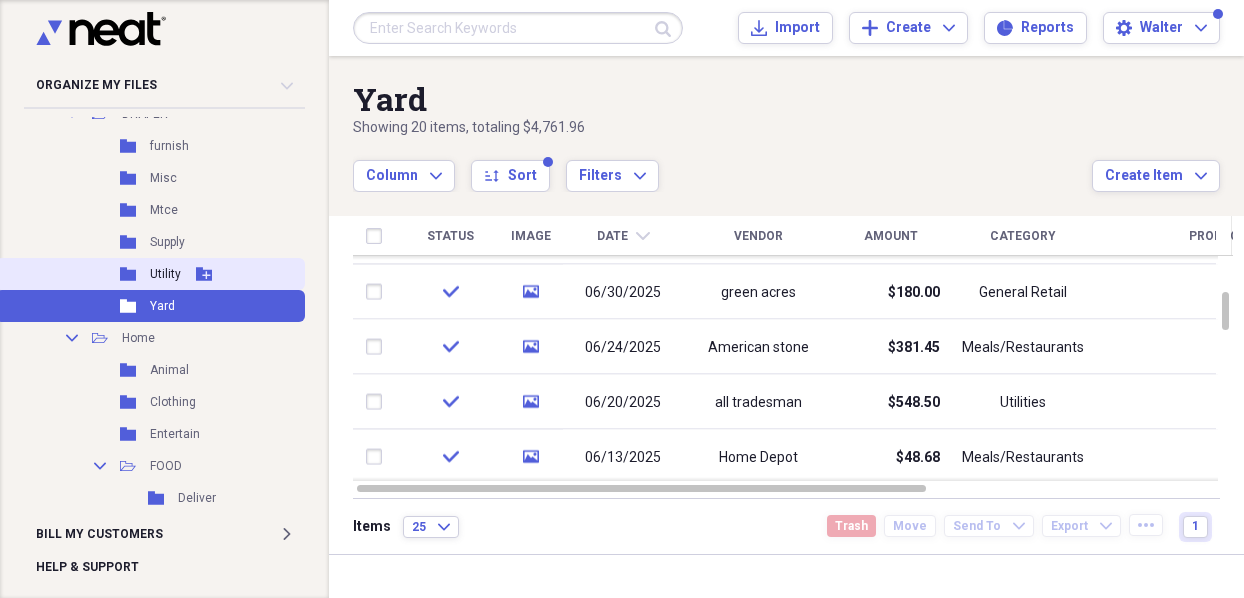 click on "Utility" at bounding box center [165, 274] 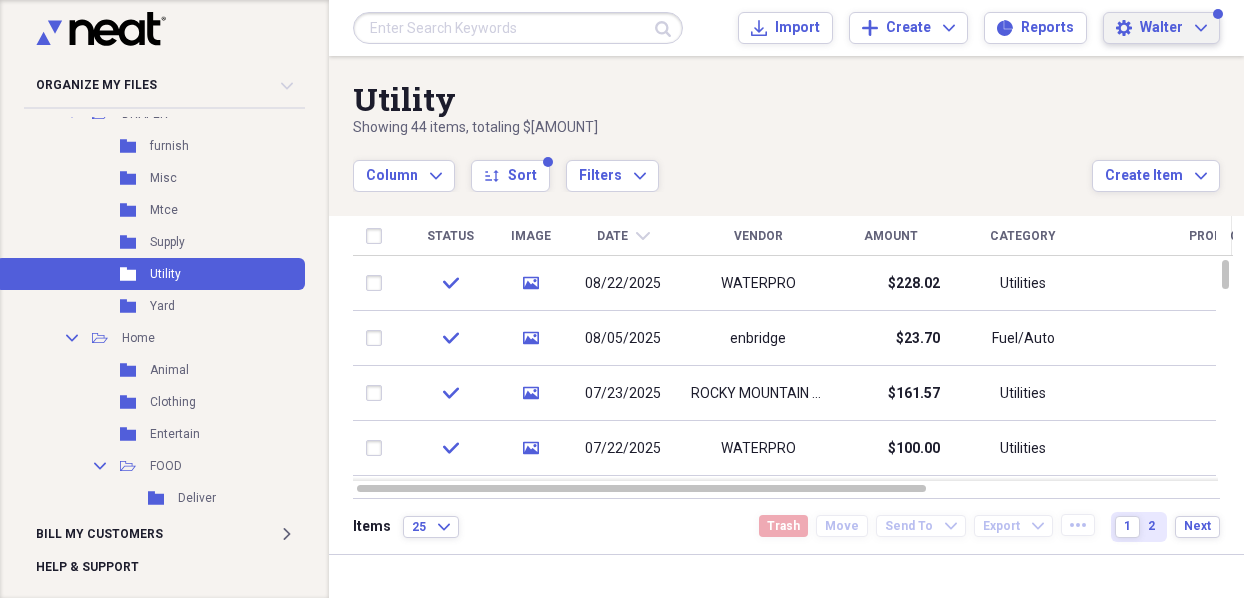 click on "Expand" 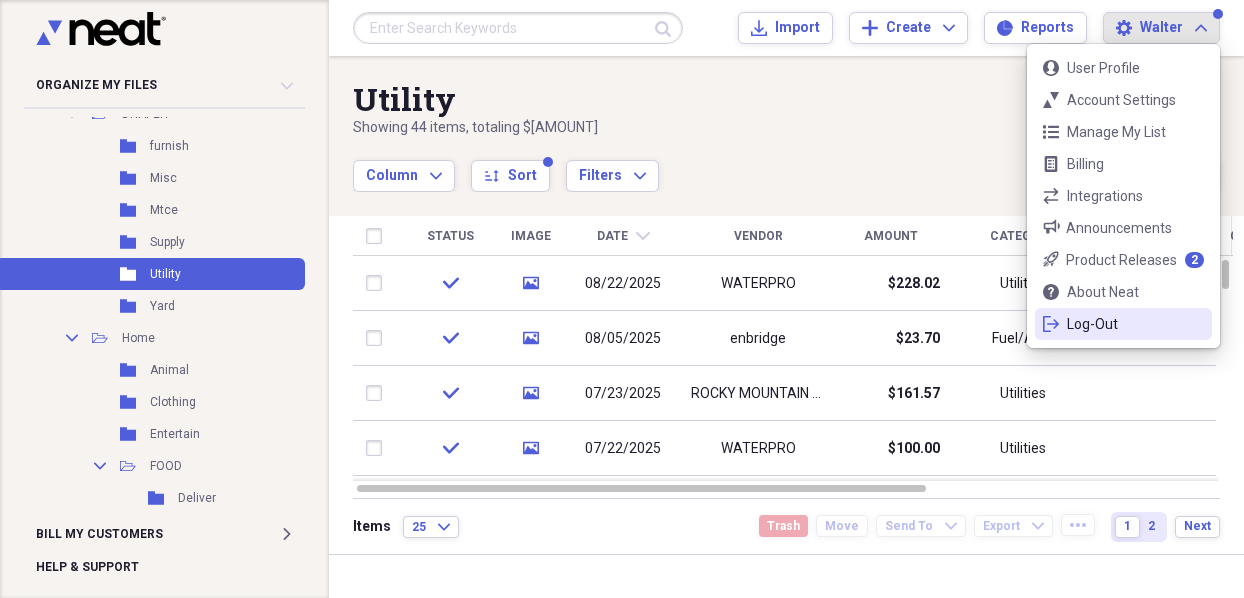 click on "Log-Out" at bounding box center [1123, 324] 